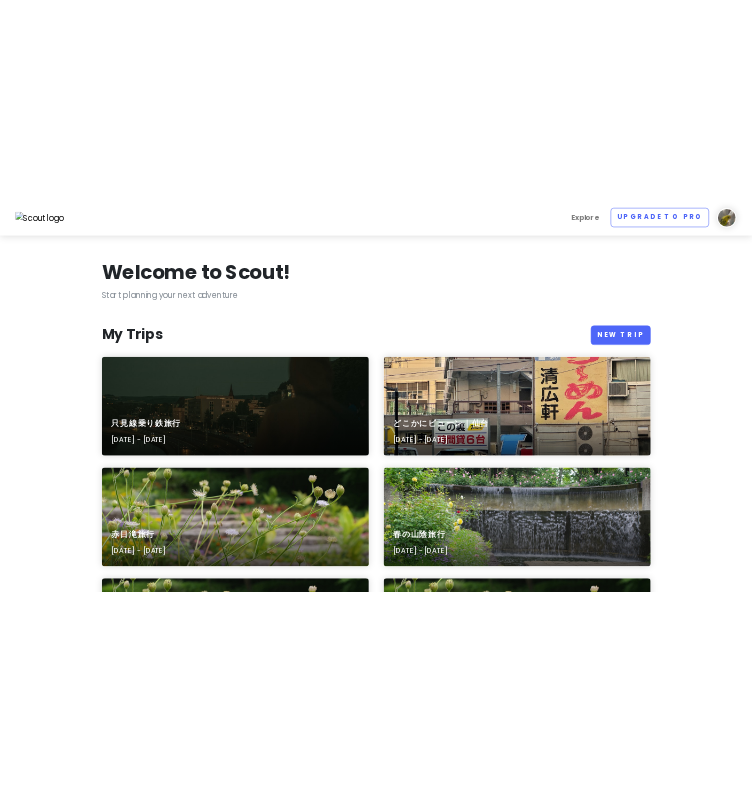 scroll, scrollTop: 0, scrollLeft: 0, axis: both 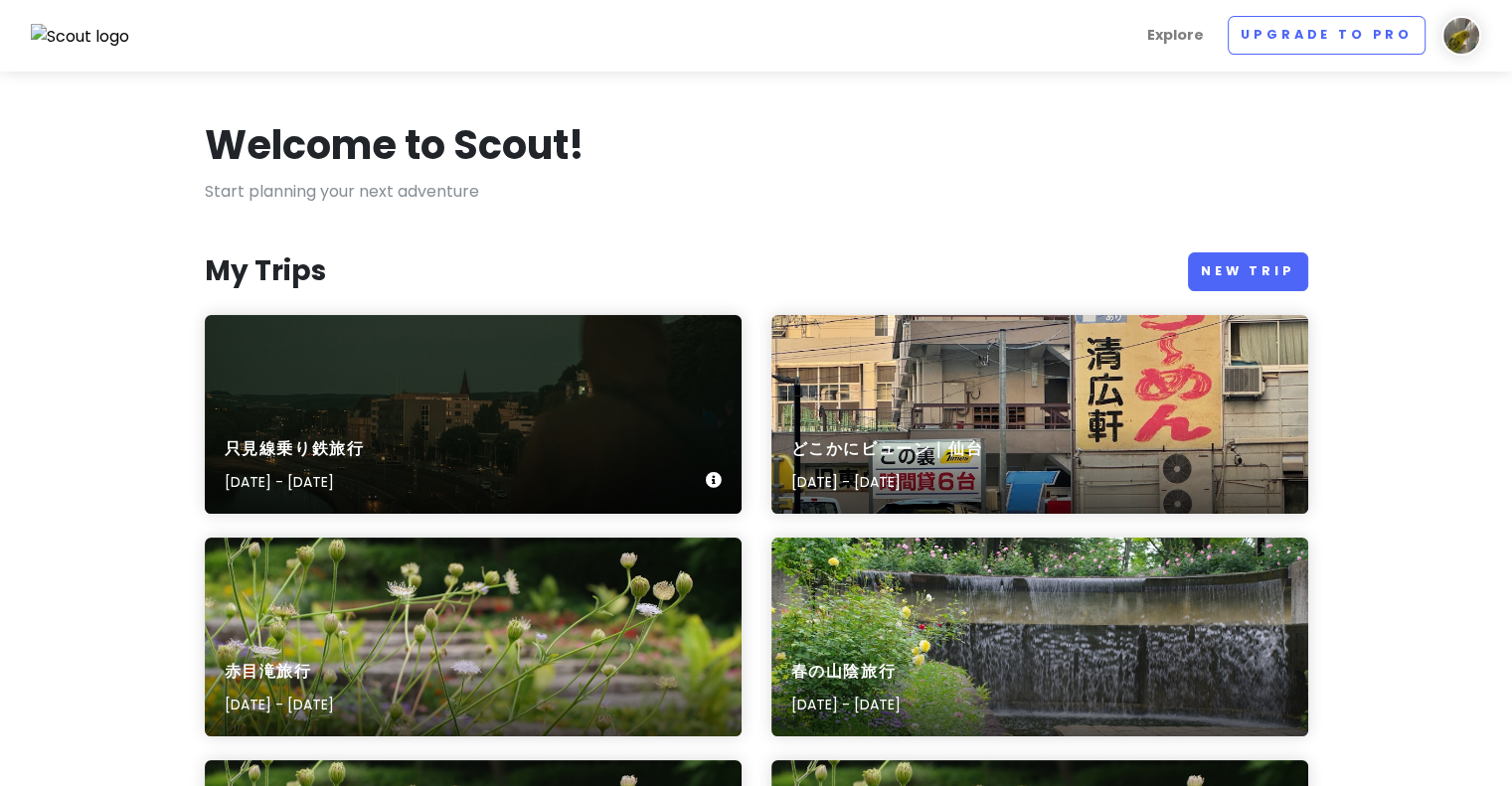 click on "只見線乗り鉄旅行 [DATE] - [DATE]" at bounding box center (473, 466) 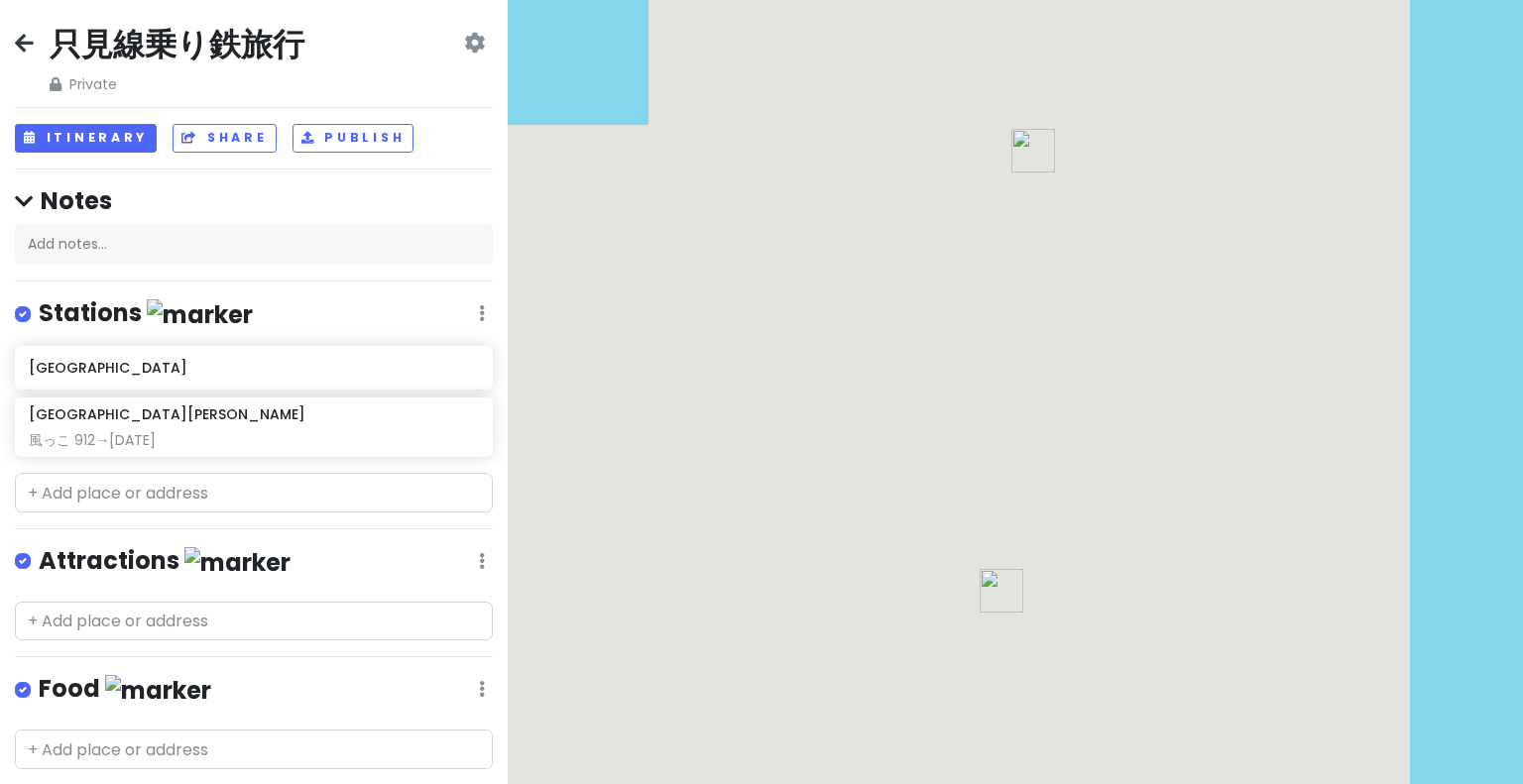 click on "只見線乗り鉄旅行" at bounding box center (176, 45) 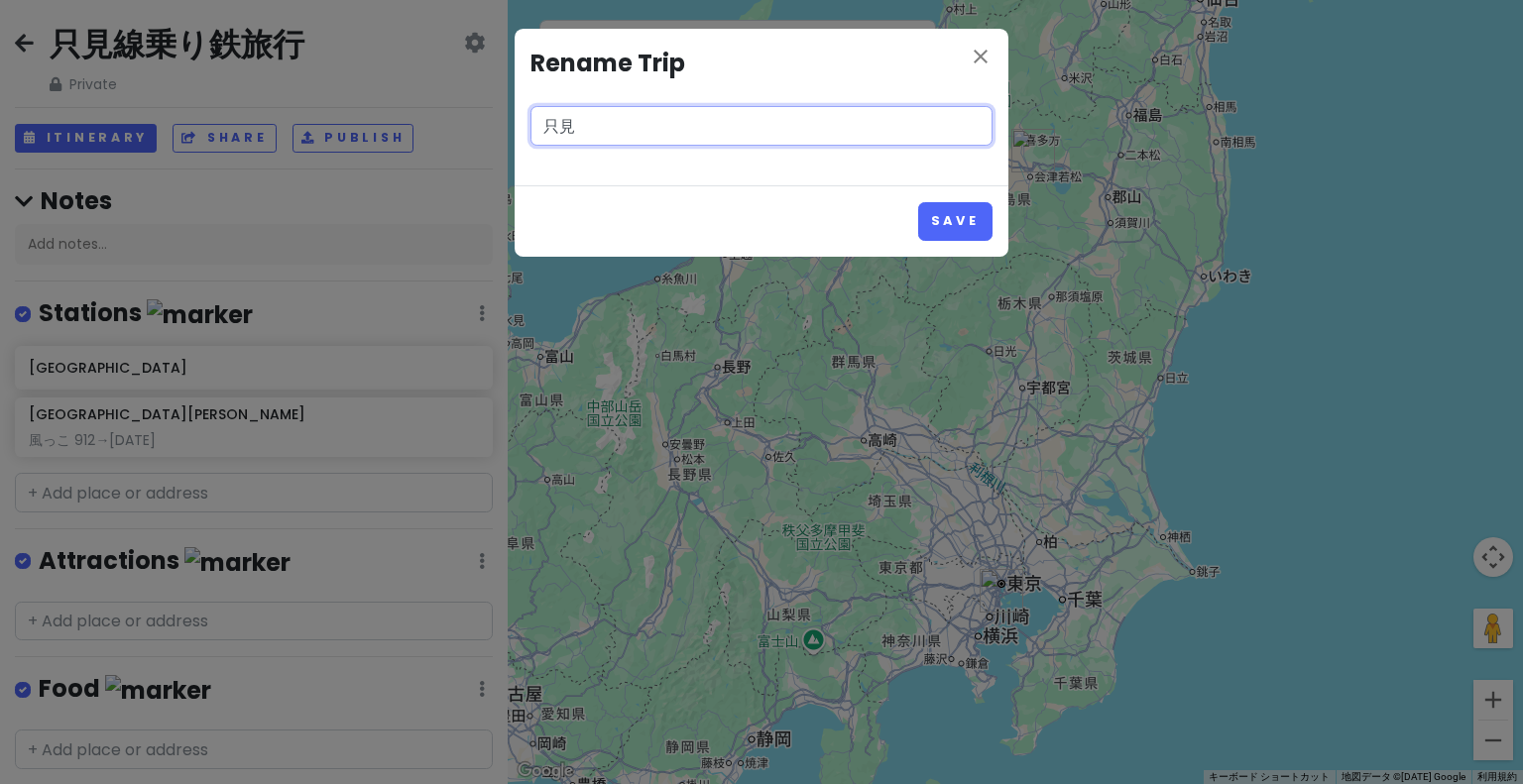 type on "只" 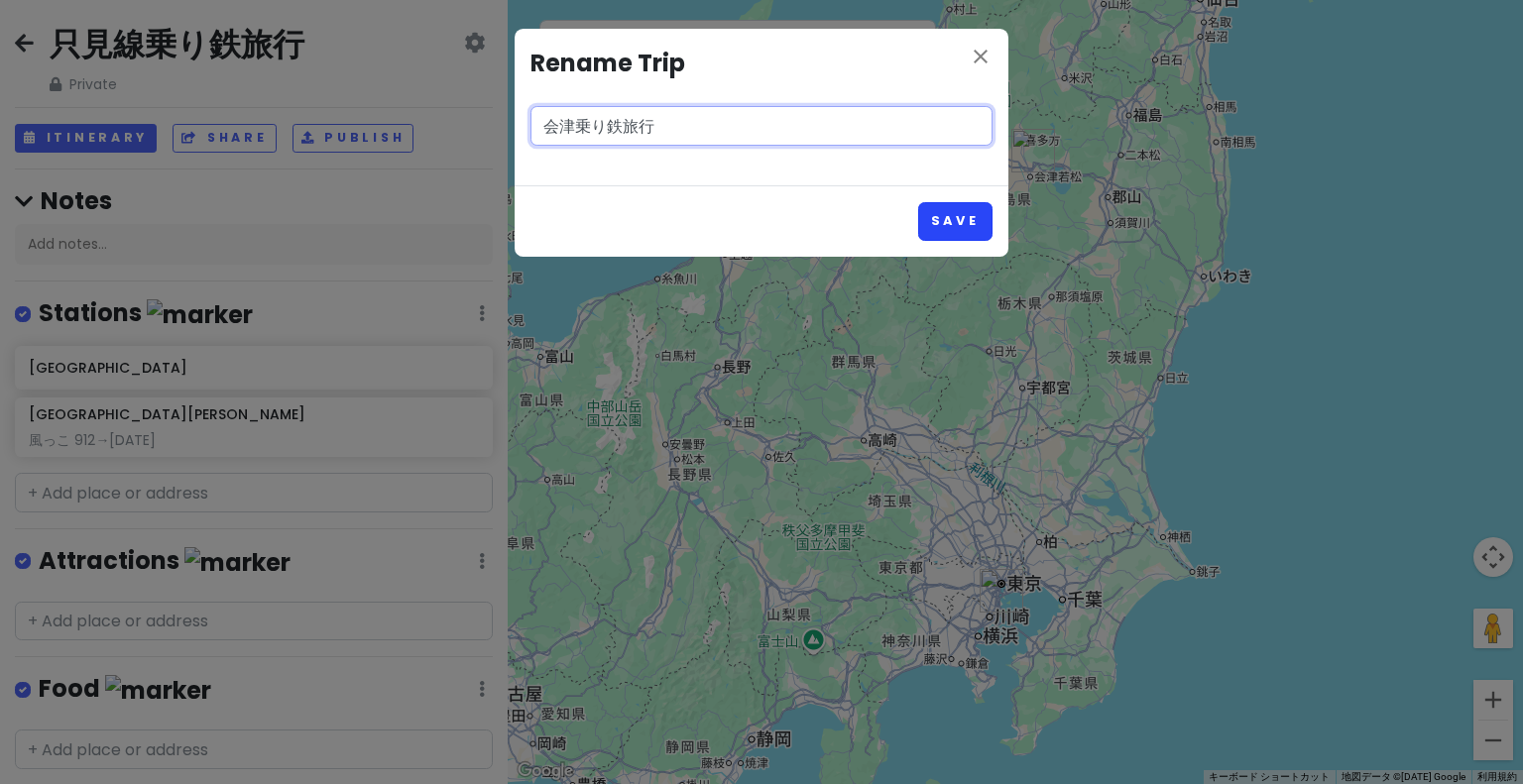 type on "会津乗り鉄旅行" 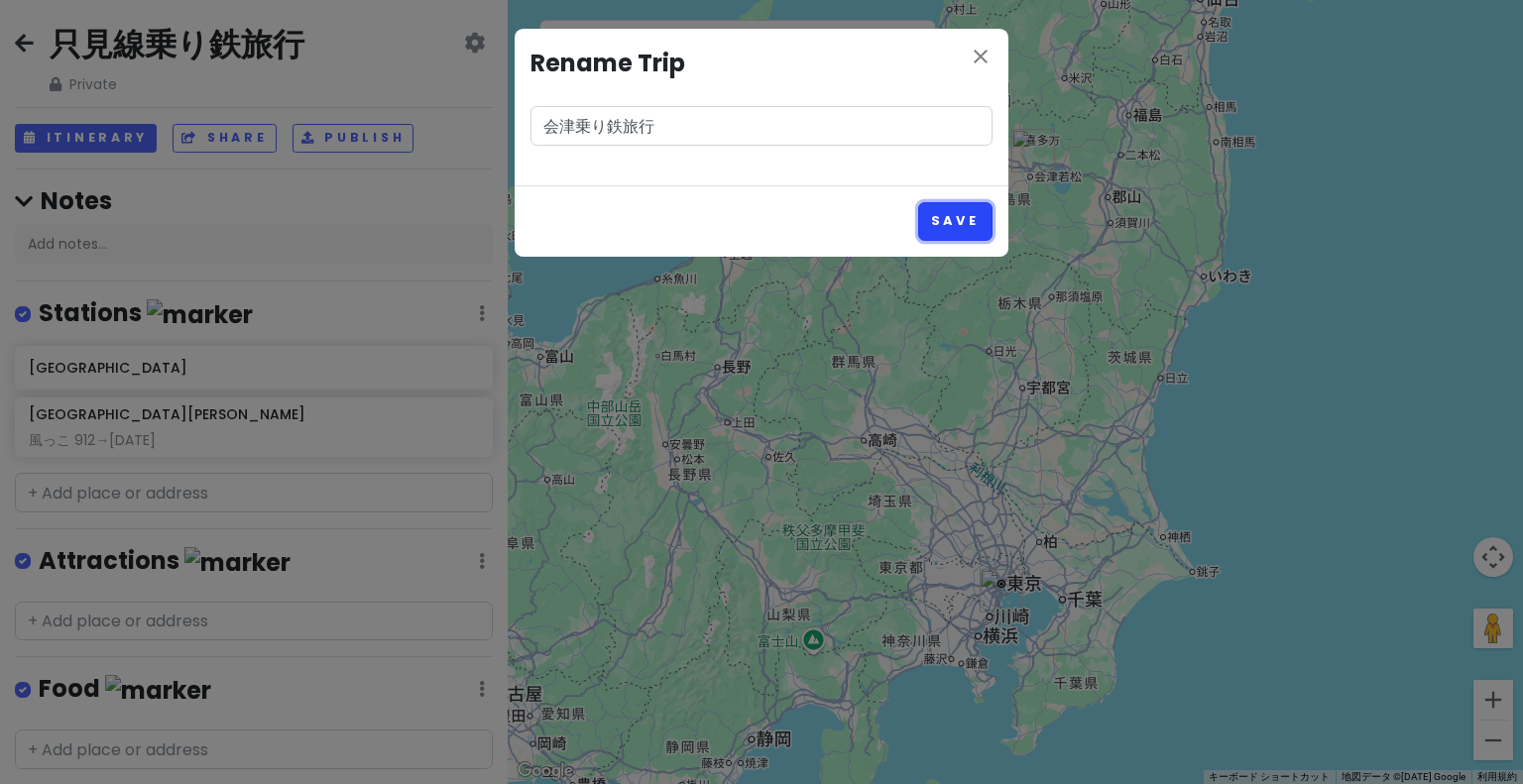 click on "Save" at bounding box center (955, 221) 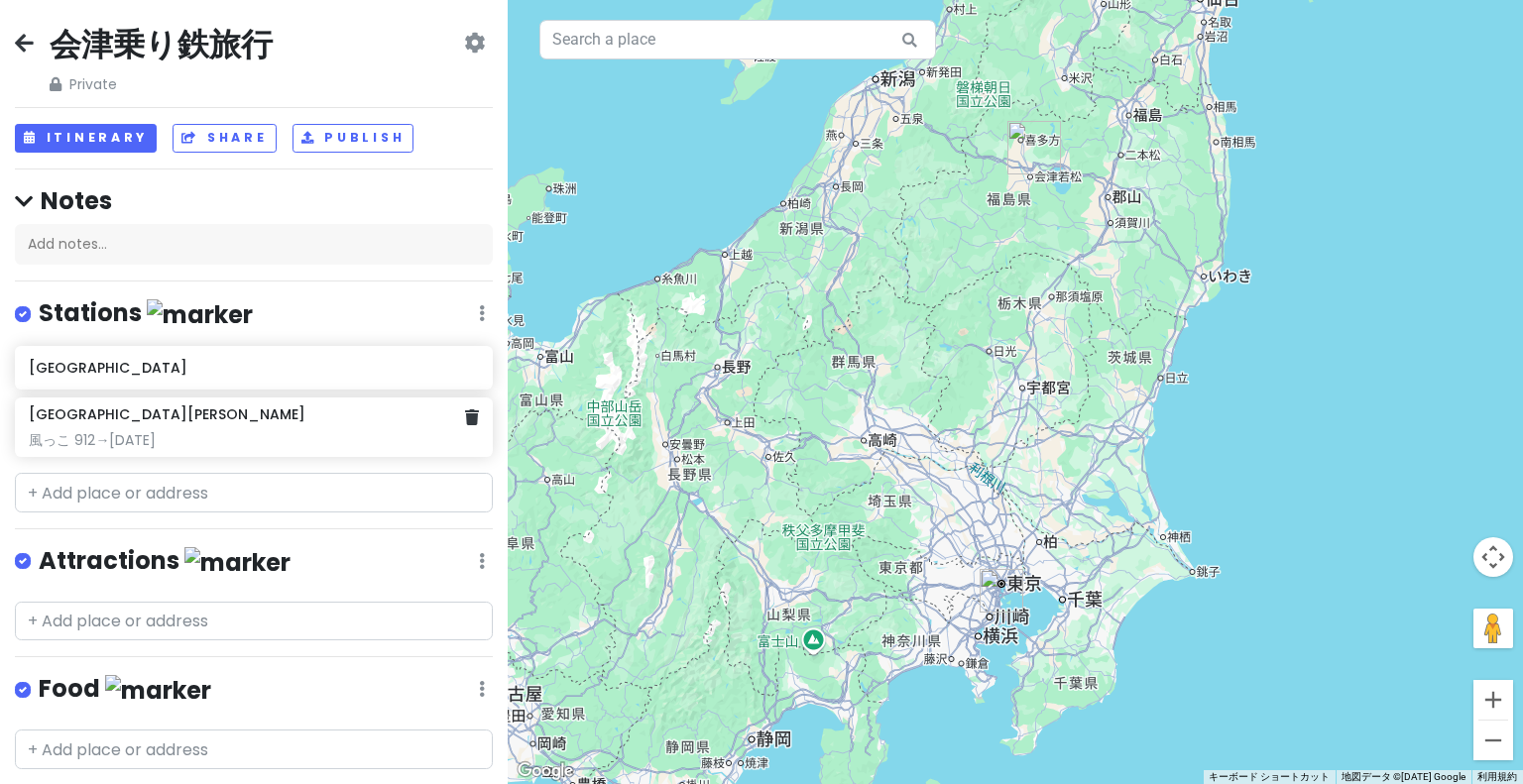 click on "風っこ 912→[DATE]" at bounding box center (253, 440) 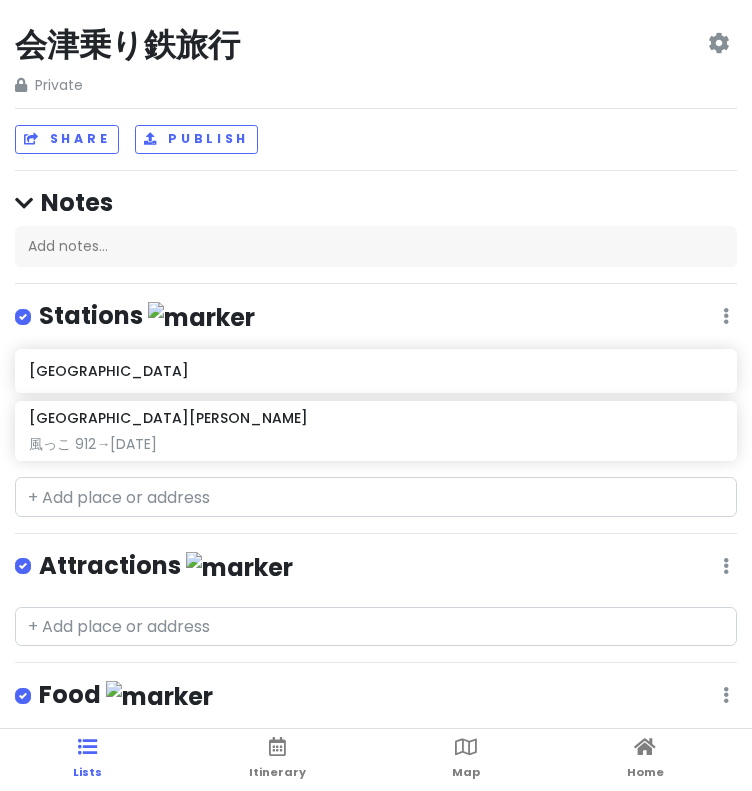 click on "風っこ 912→[DATE]" at bounding box center (375, 444) 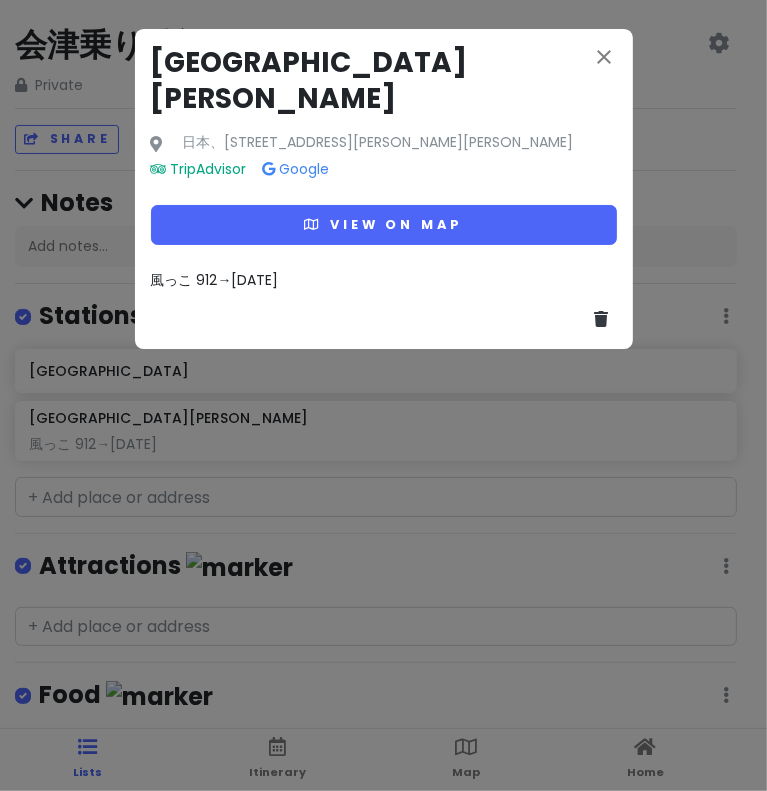 click on "風っこ 912→[DATE]" at bounding box center [384, 280] 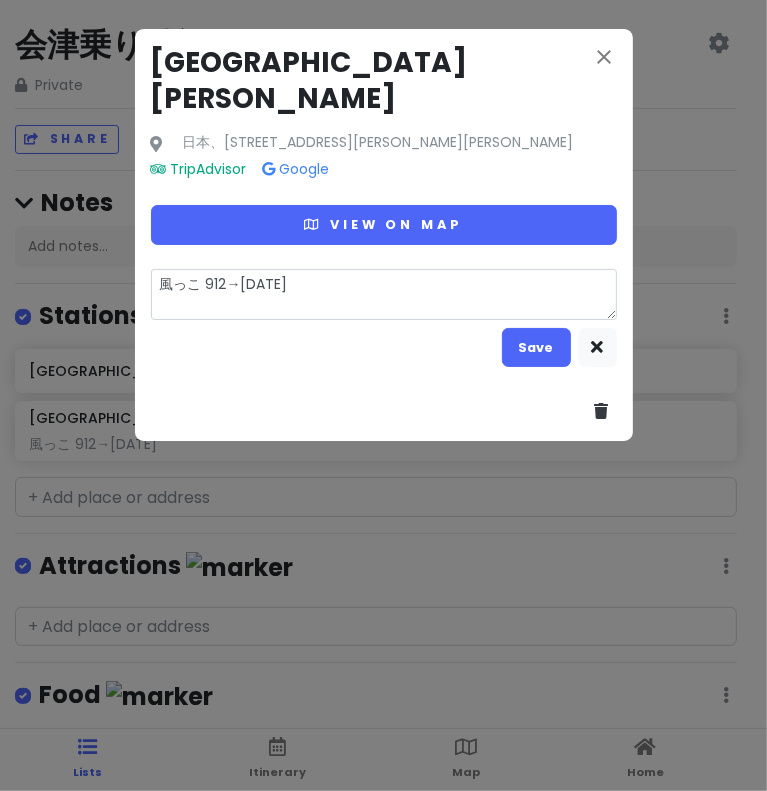 type on "x" 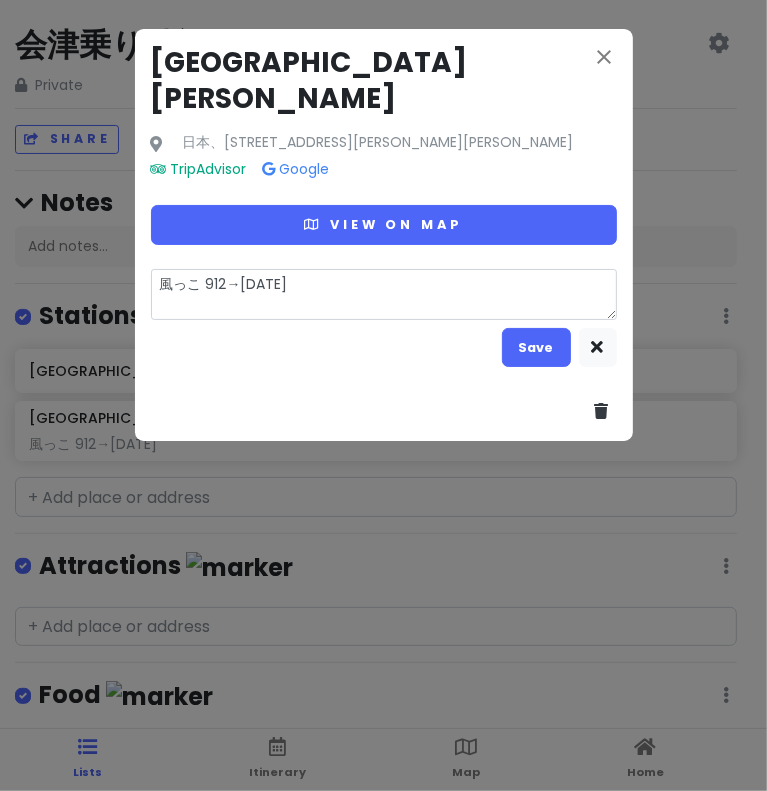 type on "風っこ 912→115" 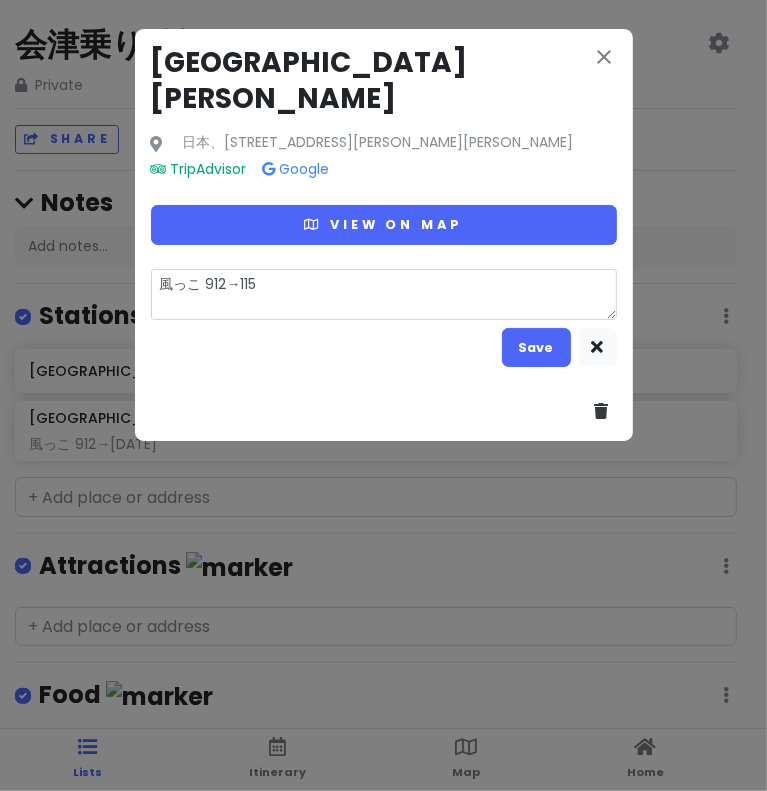 type on "x" 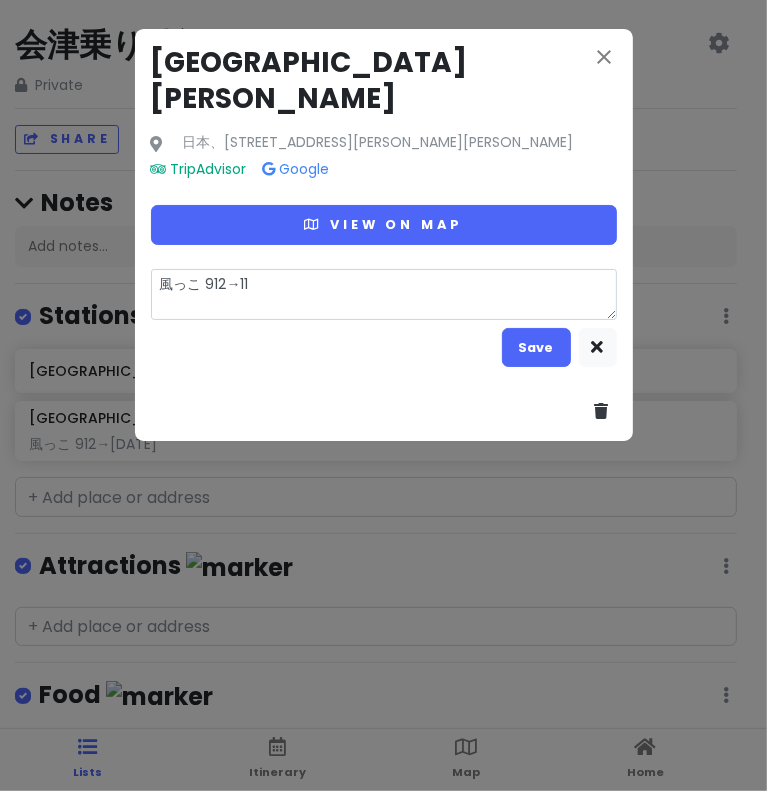 type on "x" 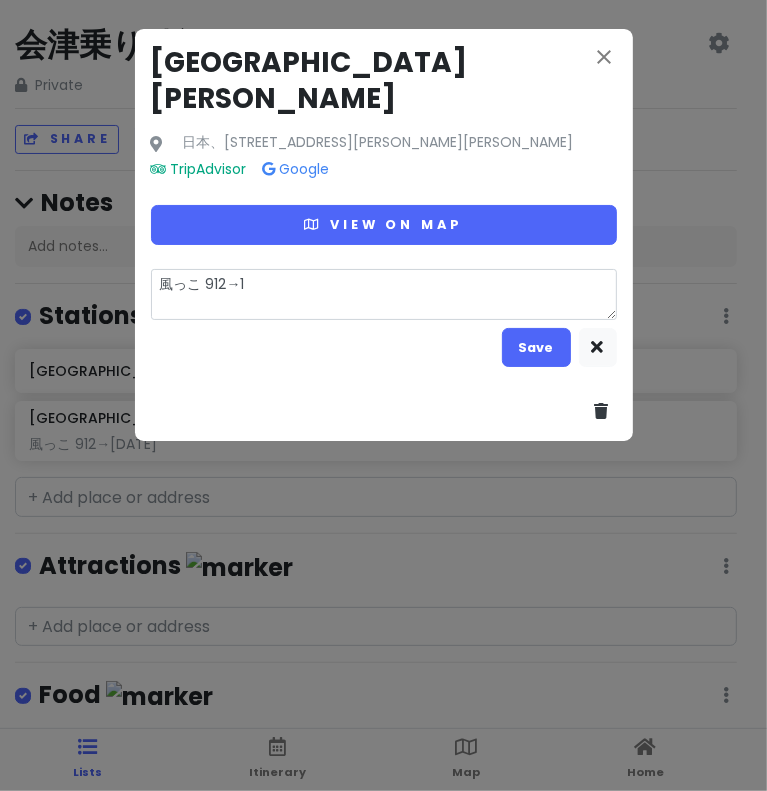 type on "x" 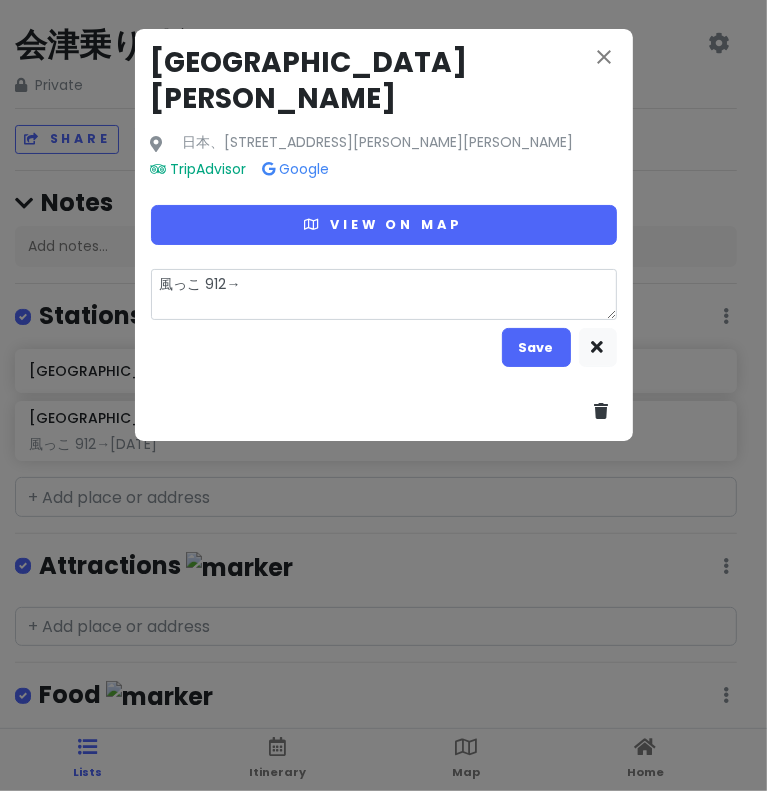type on "x" 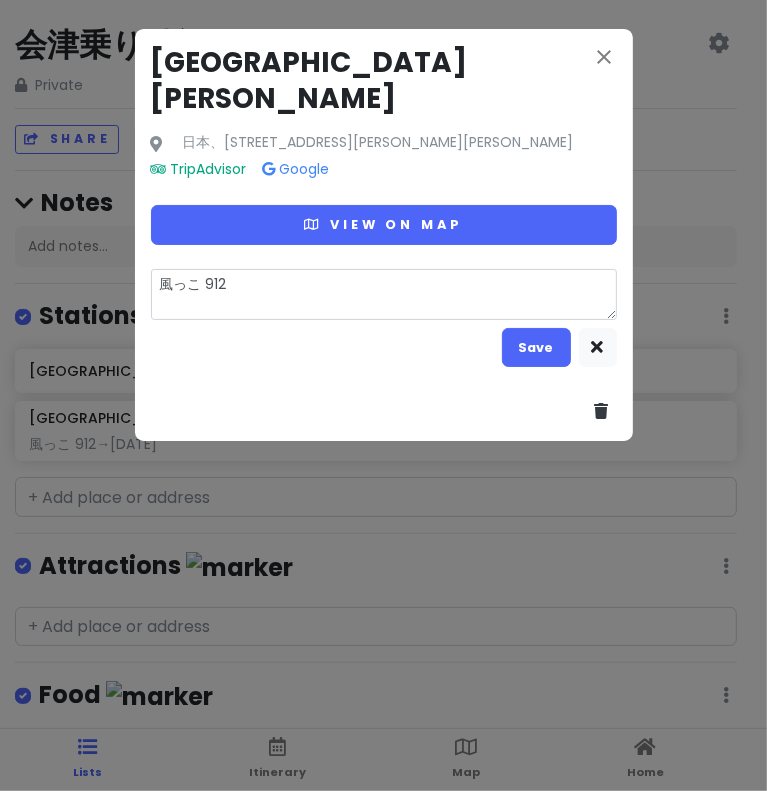 type on "x" 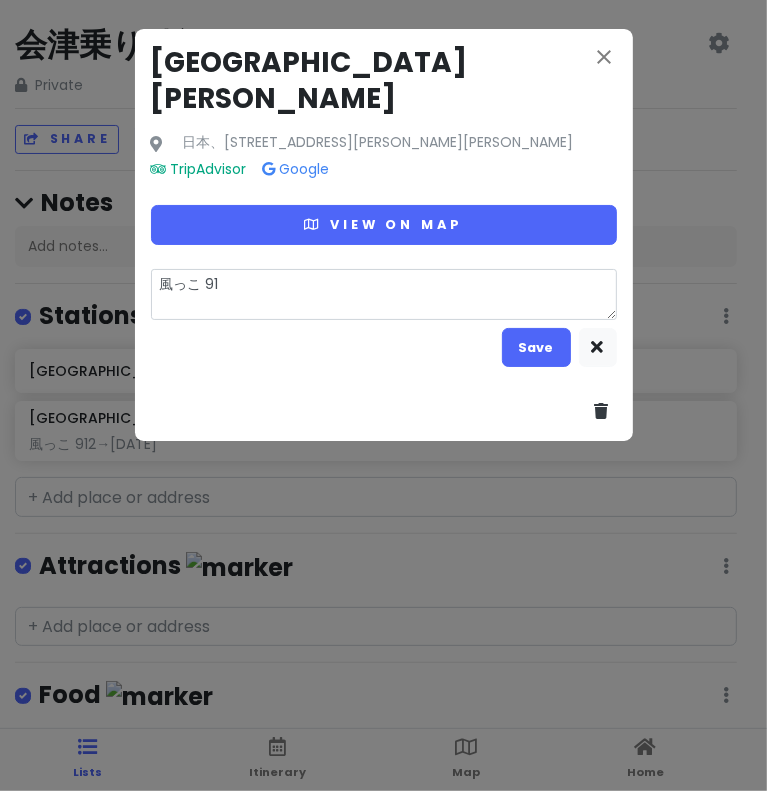 type on "x" 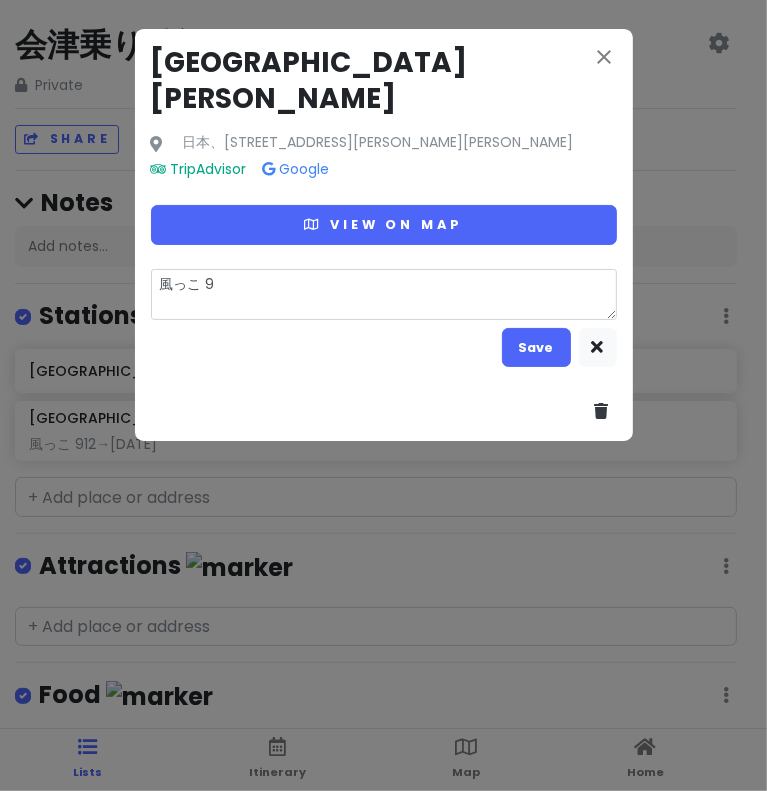type on "x" 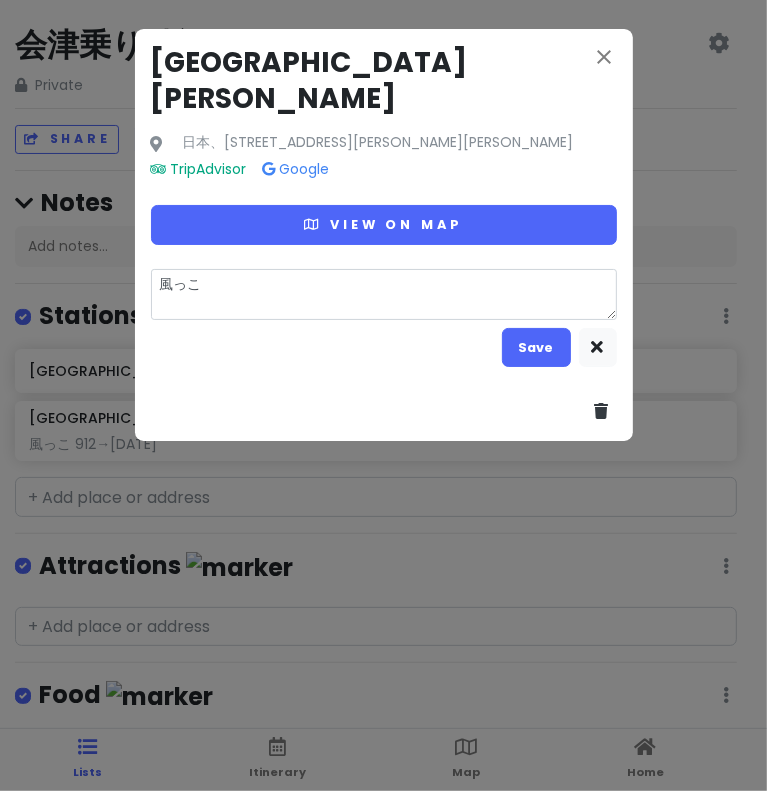 type on "x" 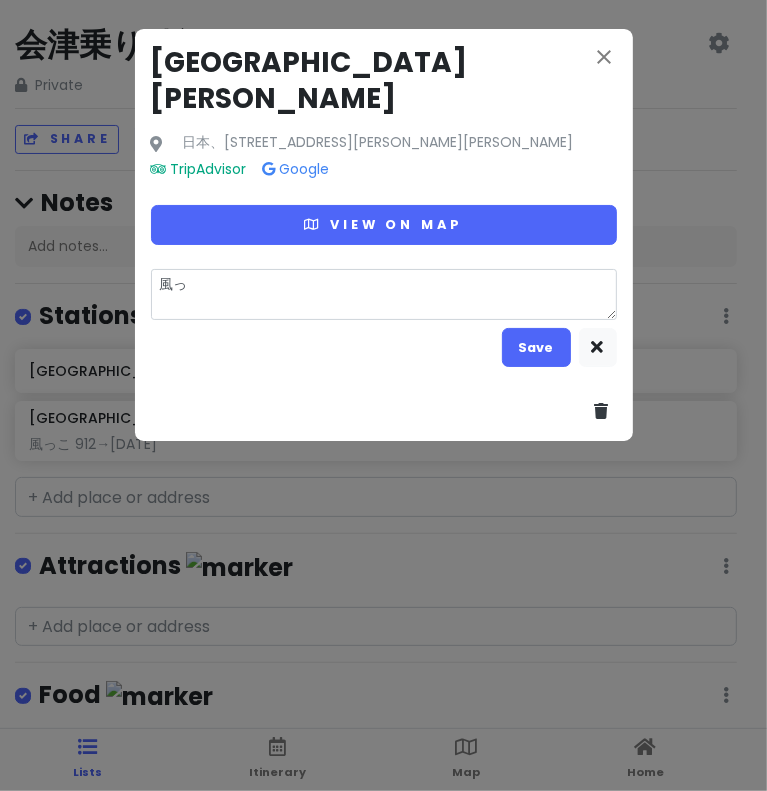 type on "x" 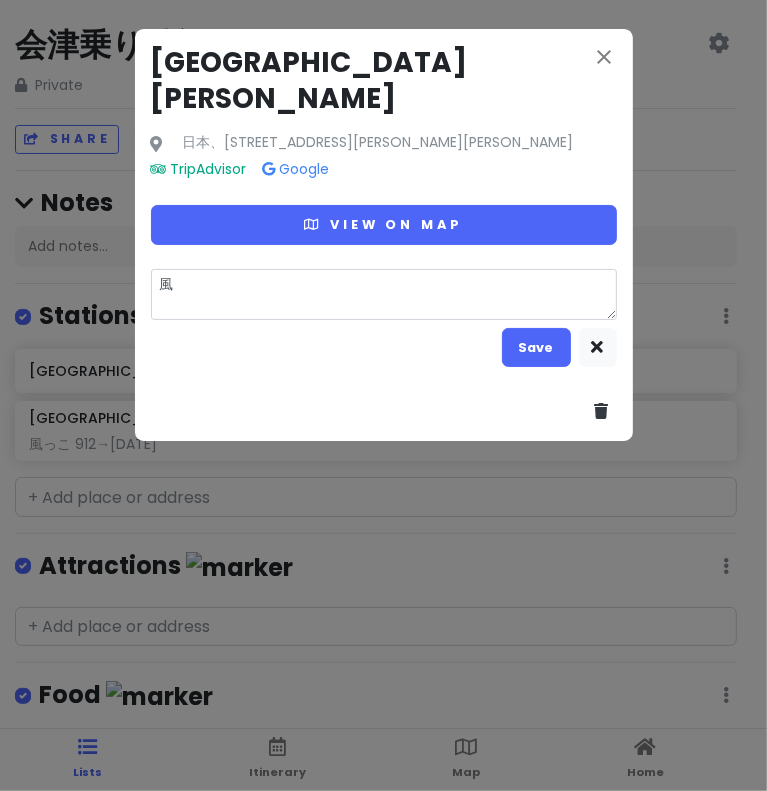 type 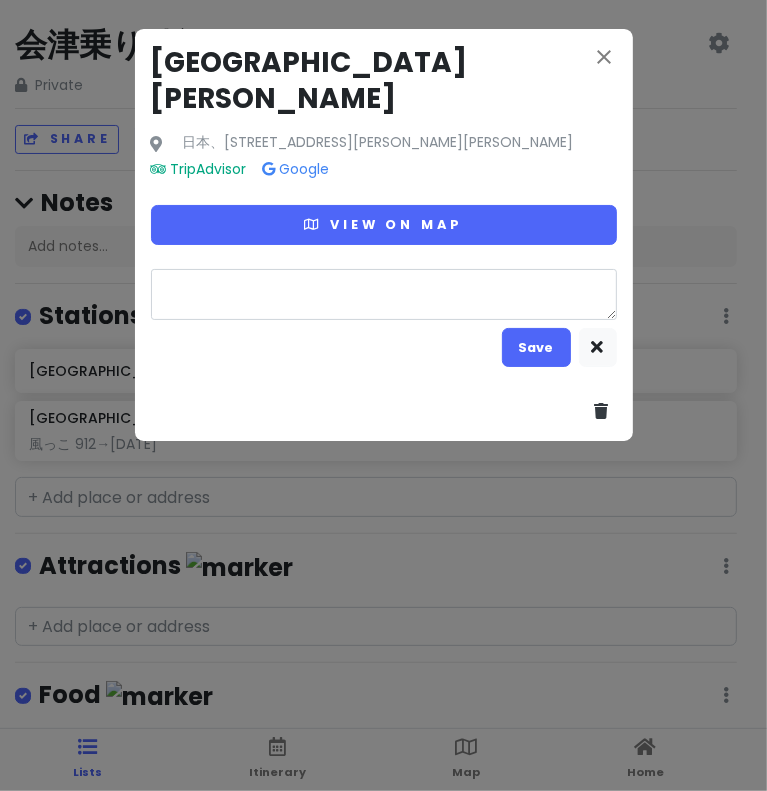 type on "x" 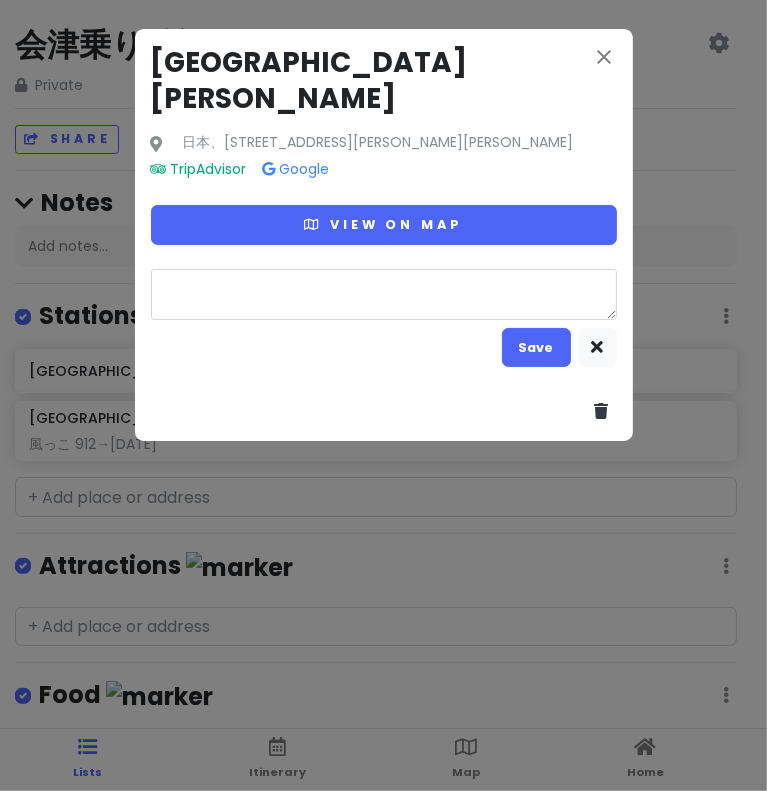 type on "お" 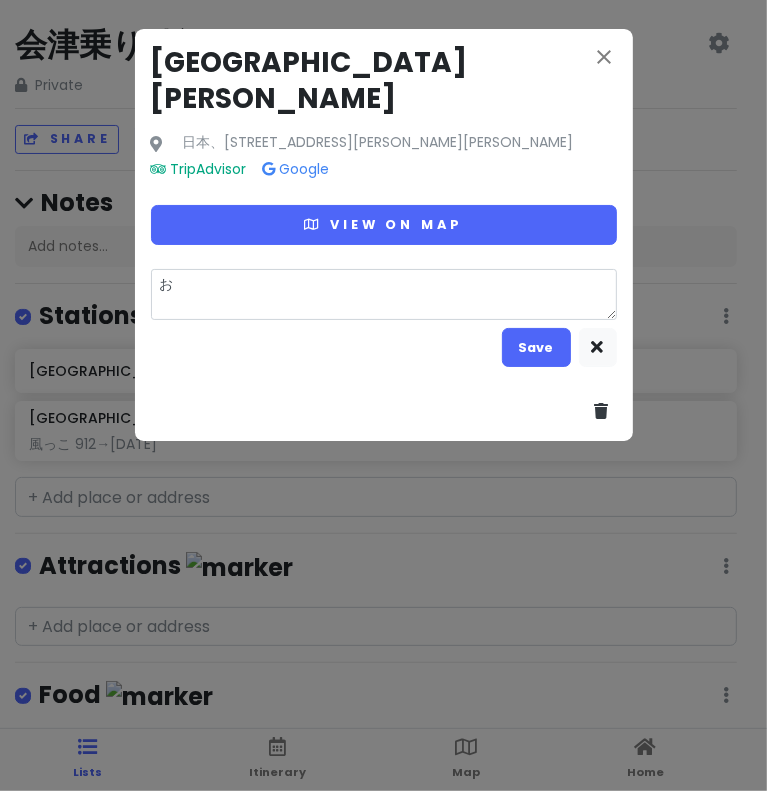 type on "x" 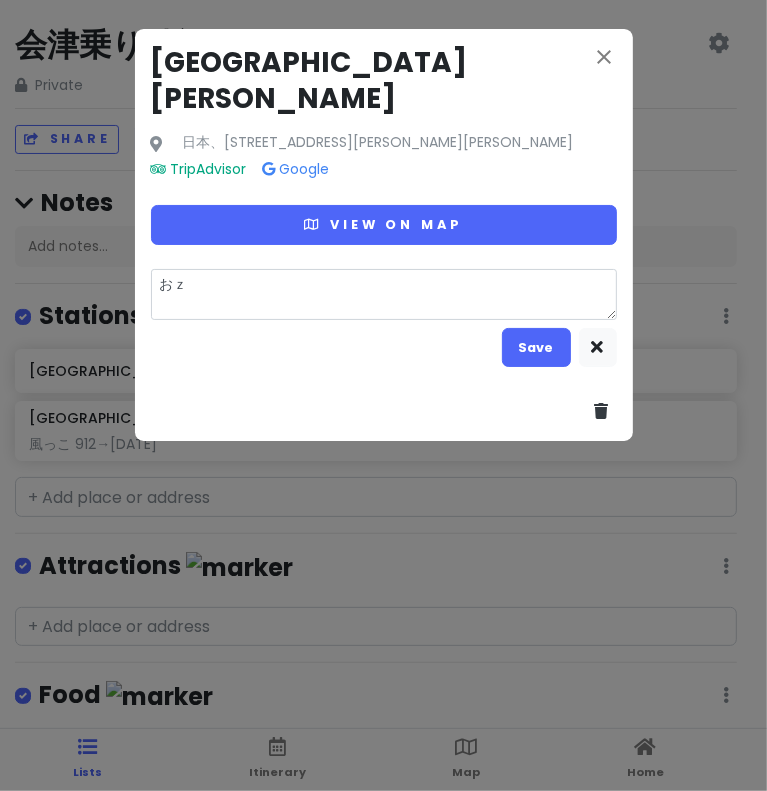 type on "x" 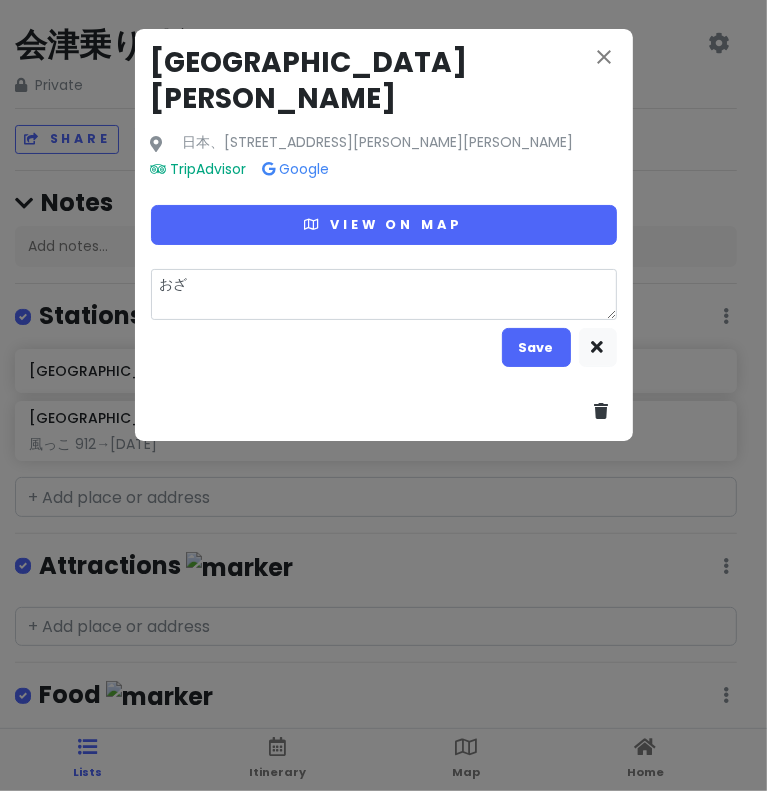 type on "x" 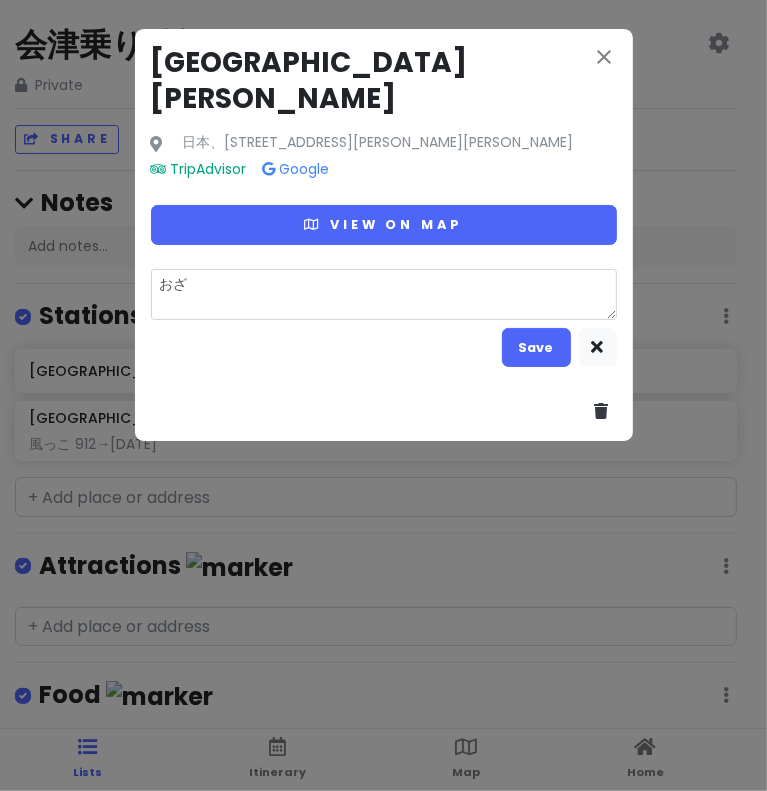 type on "お" 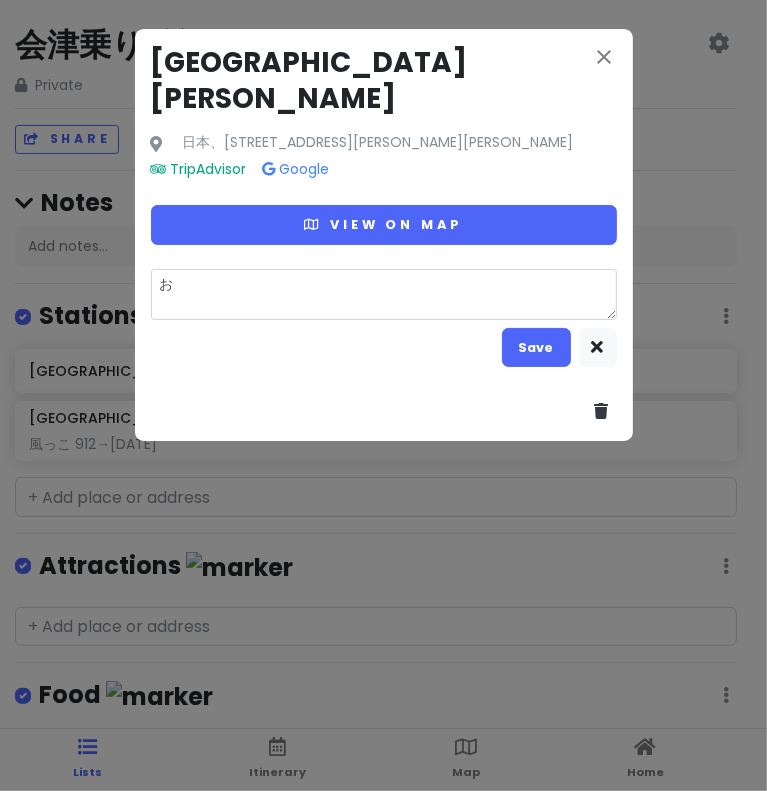 type 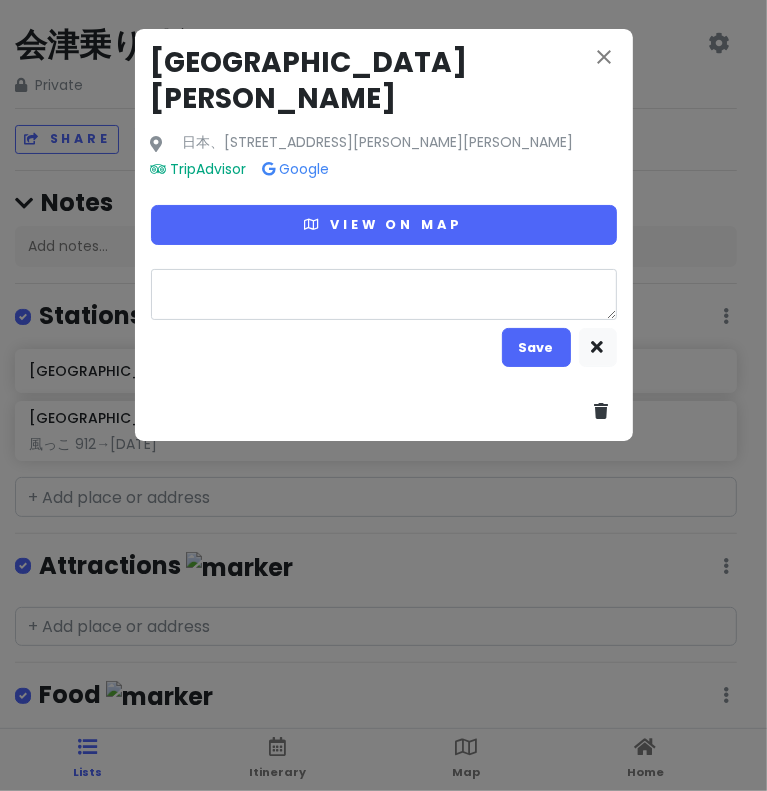 type on "x" 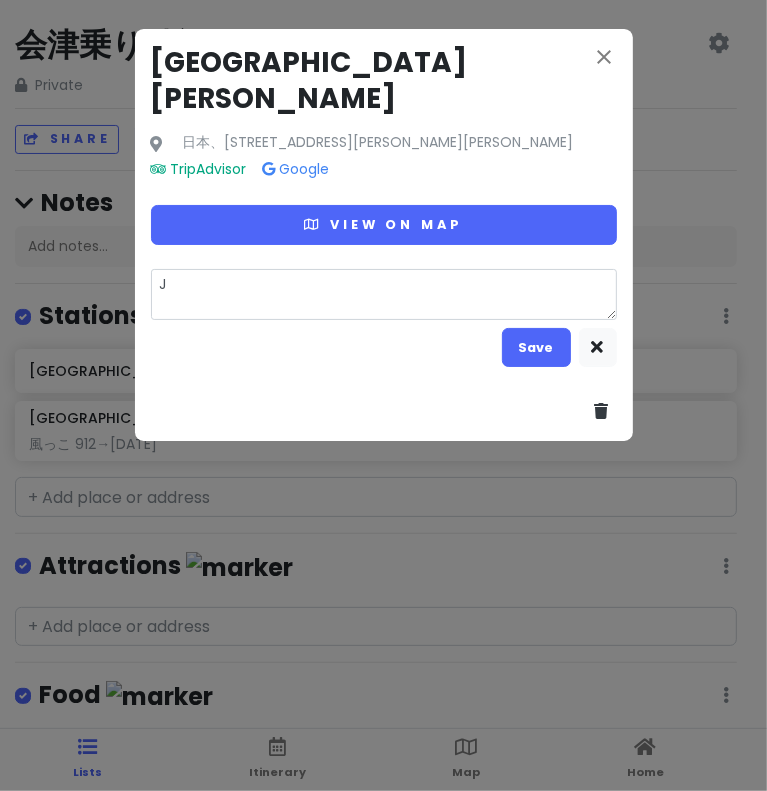 type on "x" 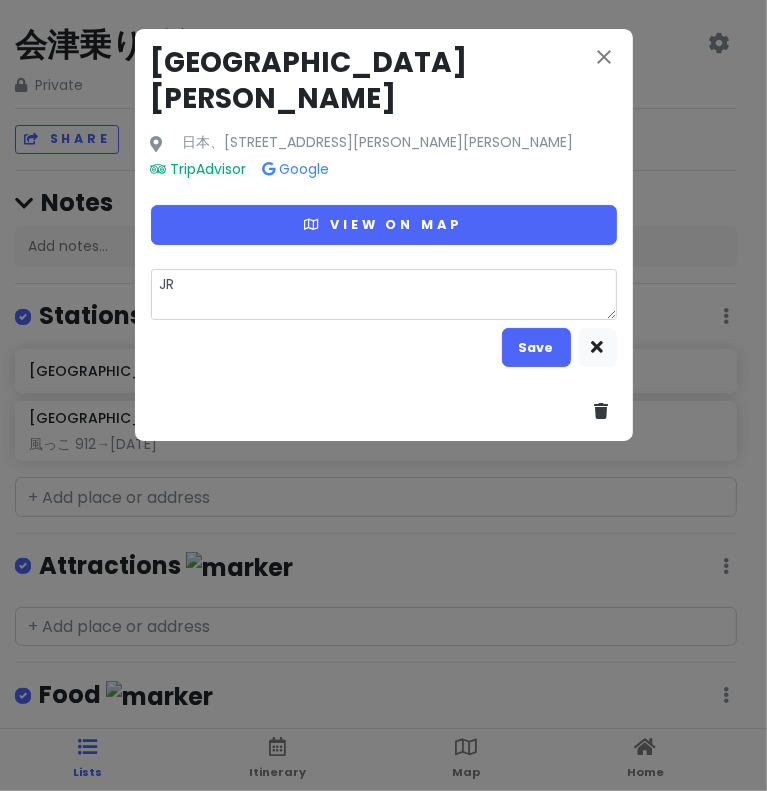 type on "x" 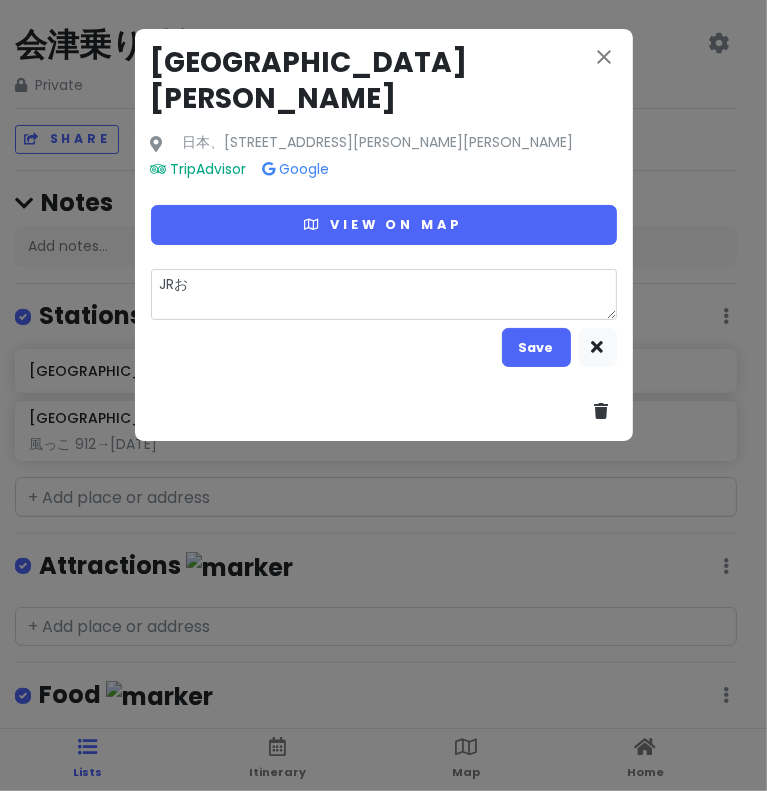 type on "x" 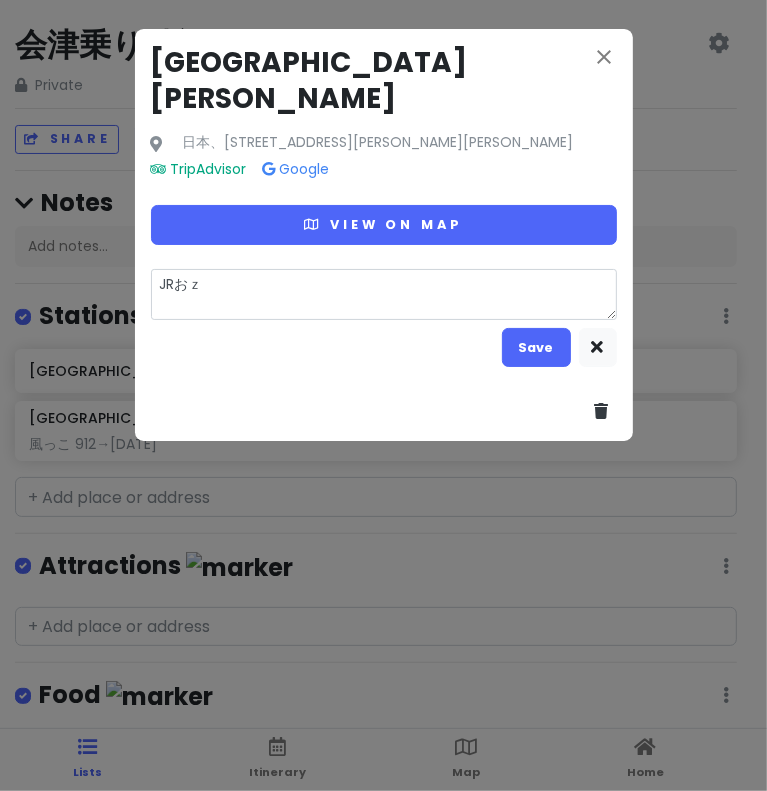 type on "x" 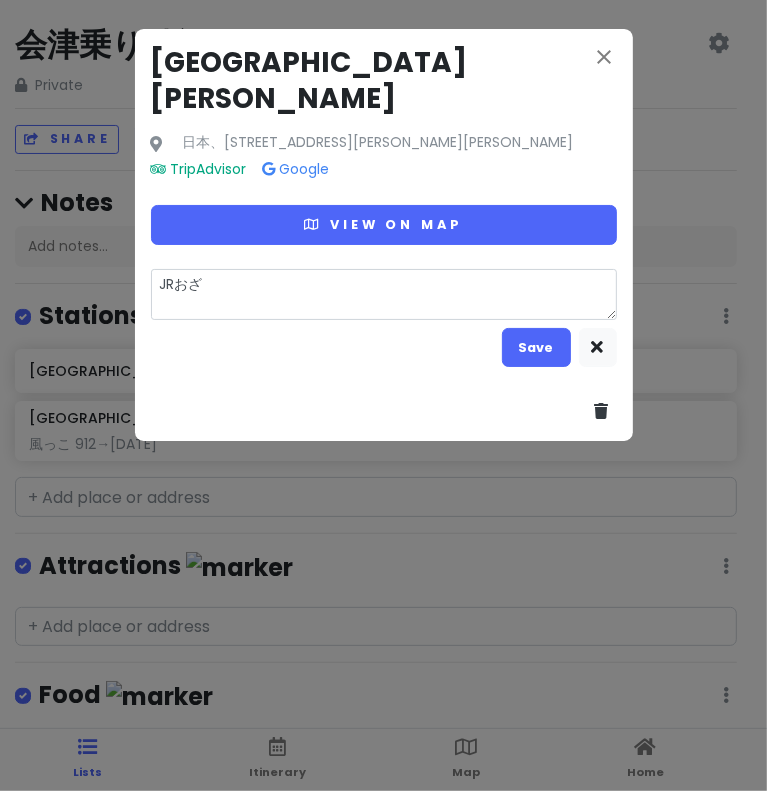 type on "x" 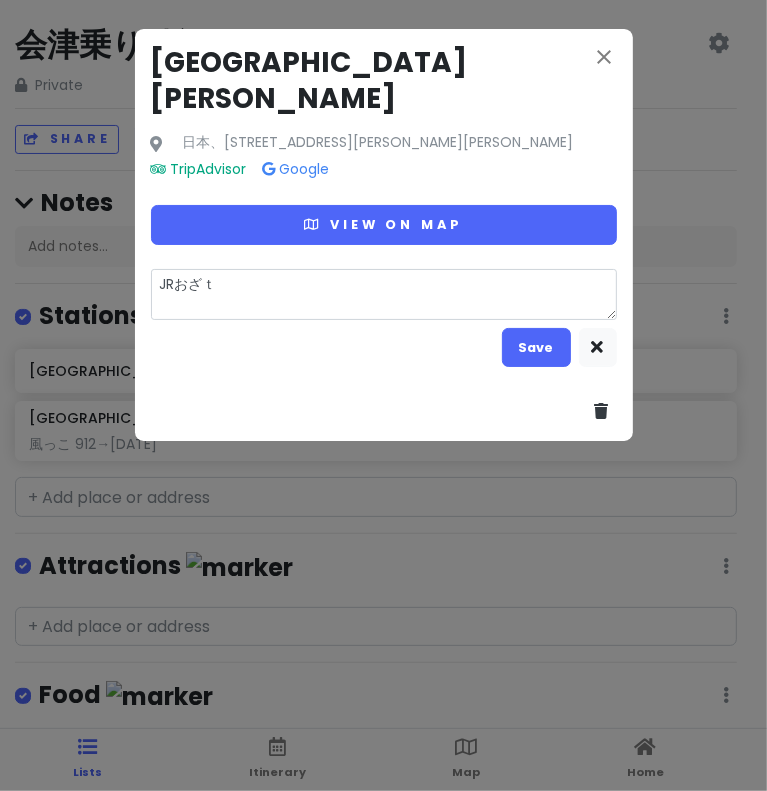 type on "x" 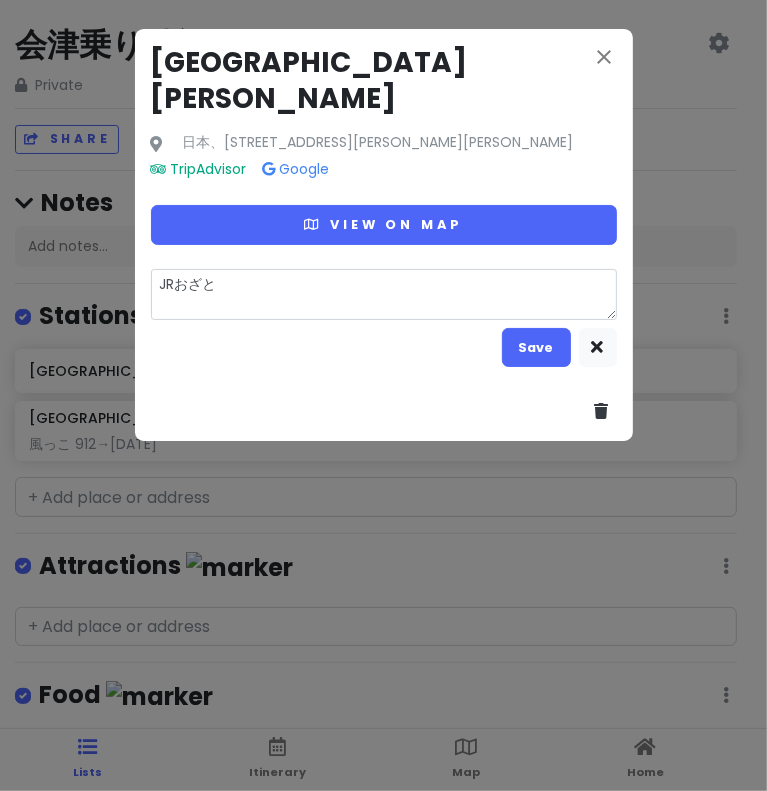 type on "x" 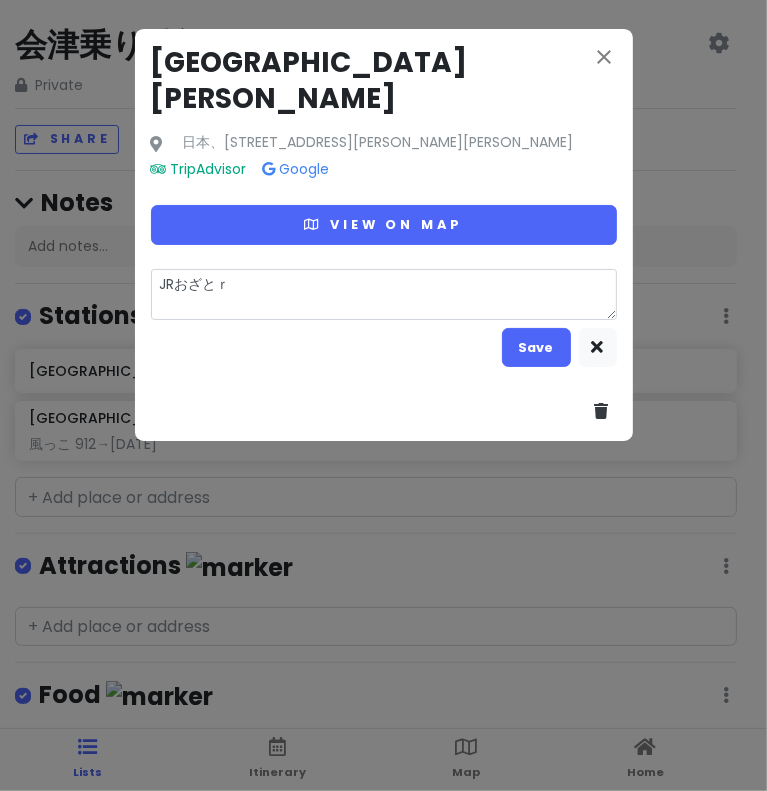 type on "x" 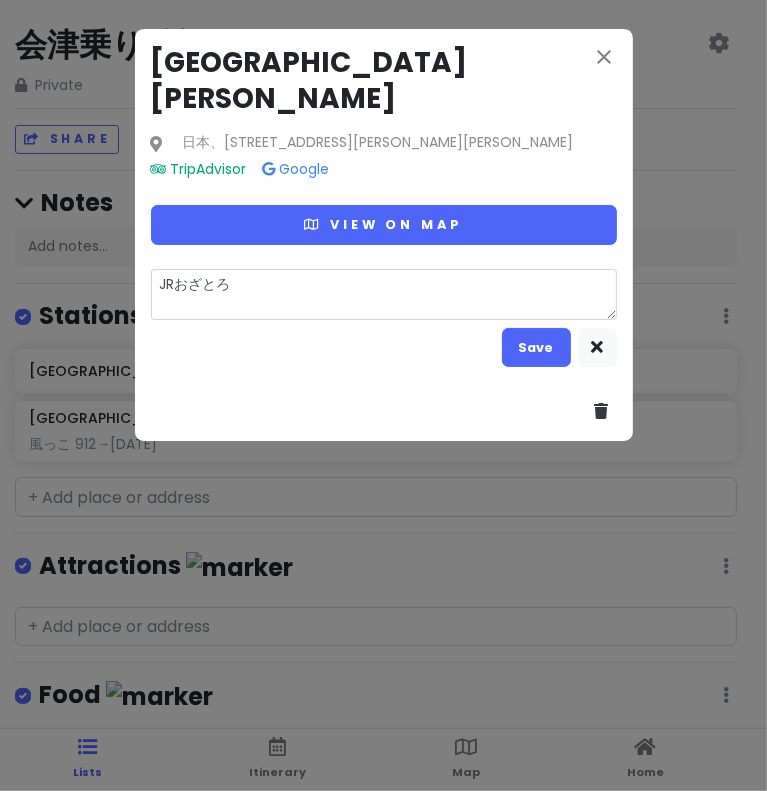 type on "x" 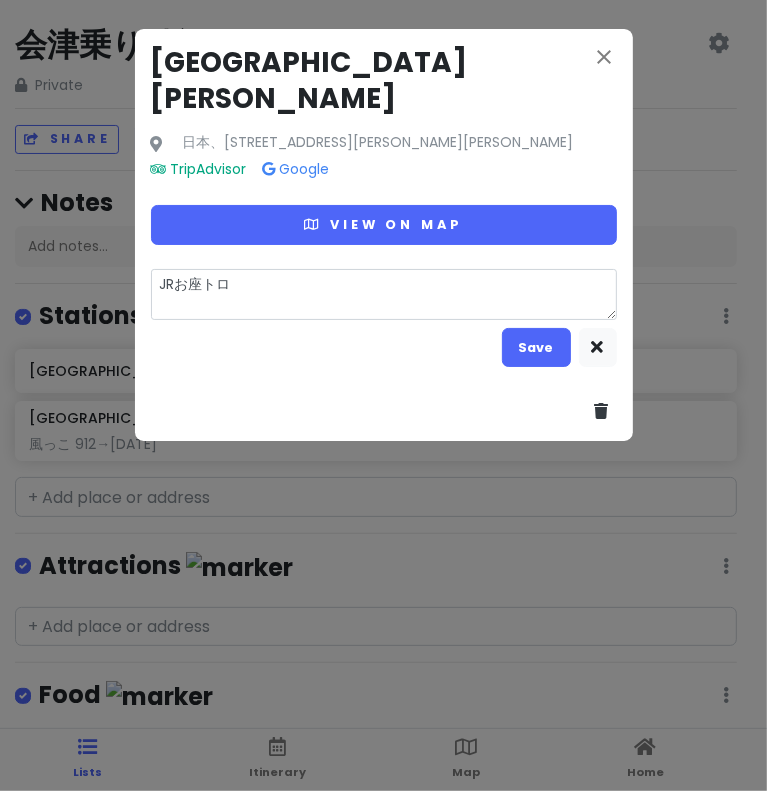 type on "x" 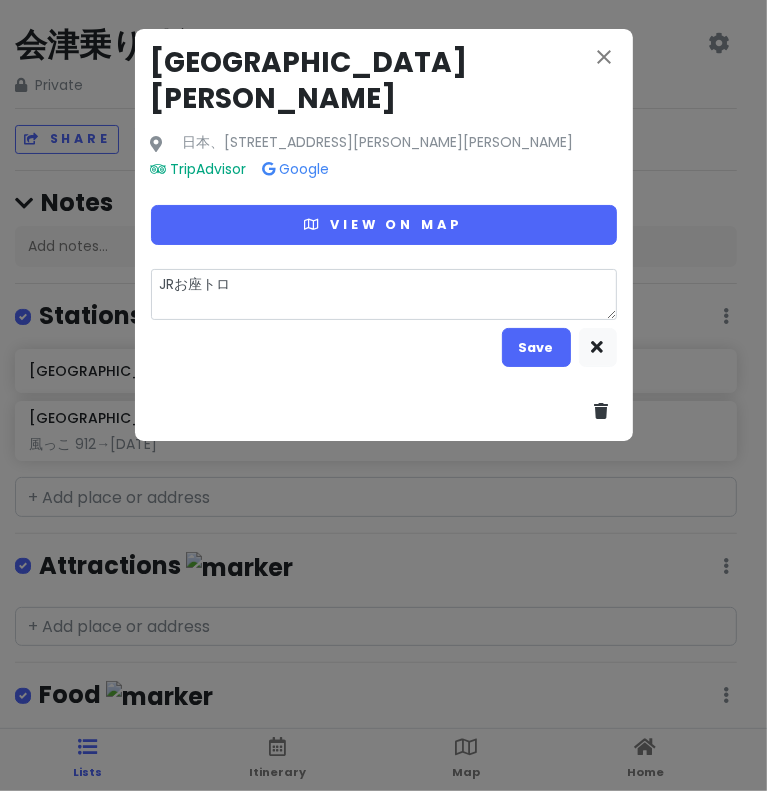 type on "JRお座トロｔ" 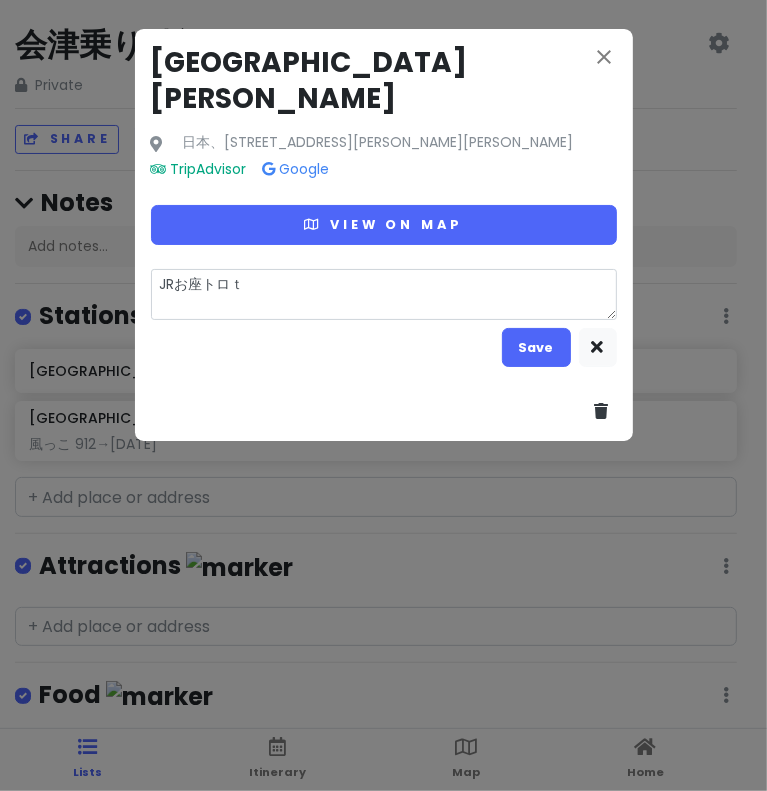 type on "x" 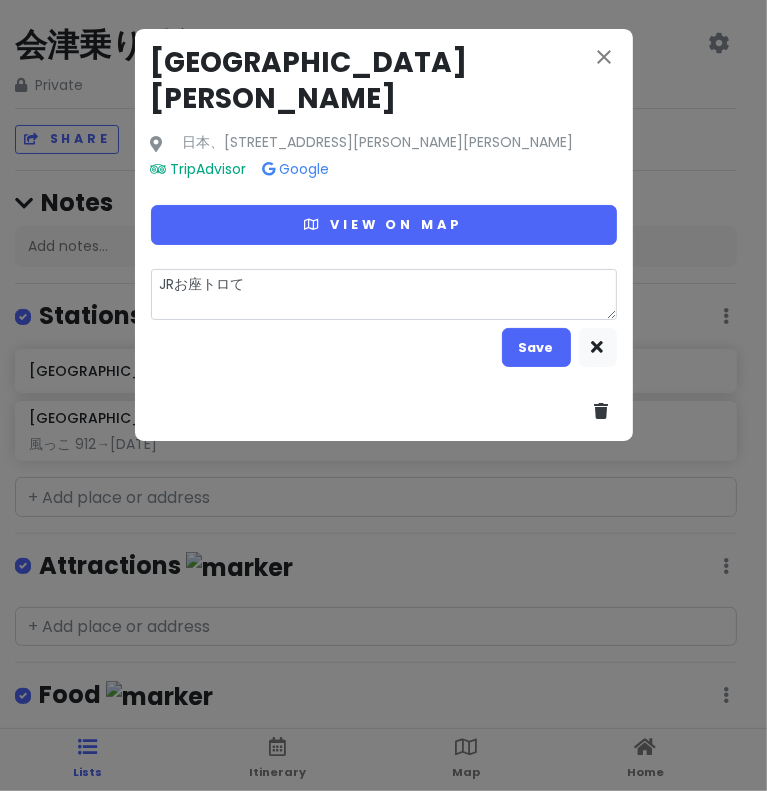 type on "x" 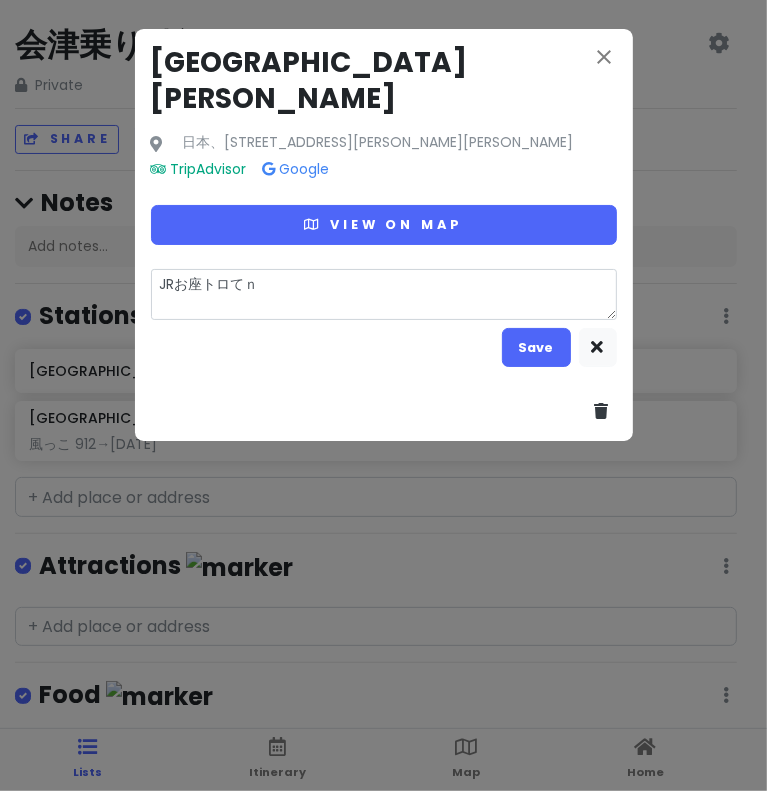 type on "x" 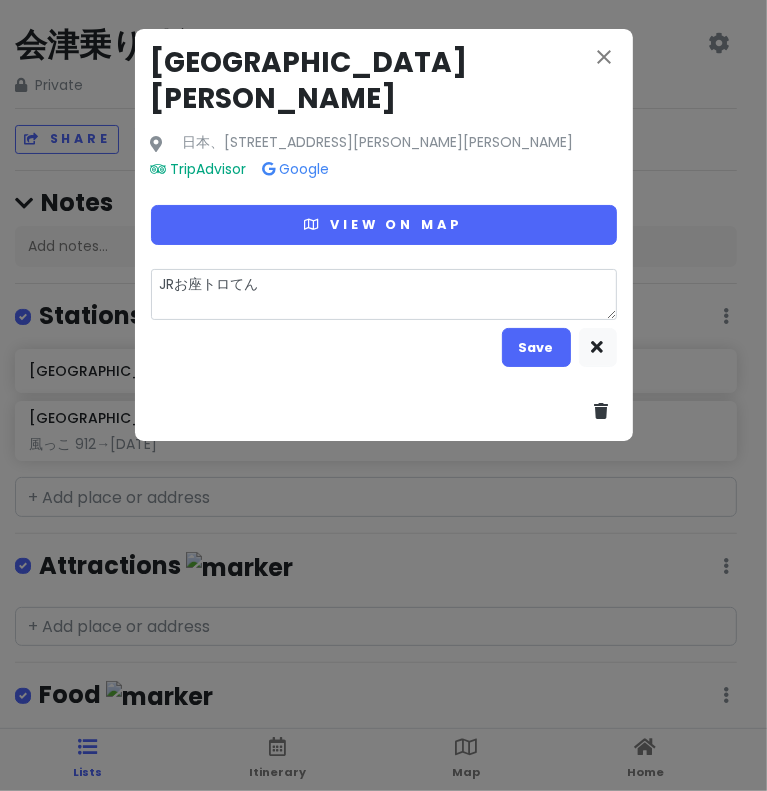 type on "x" 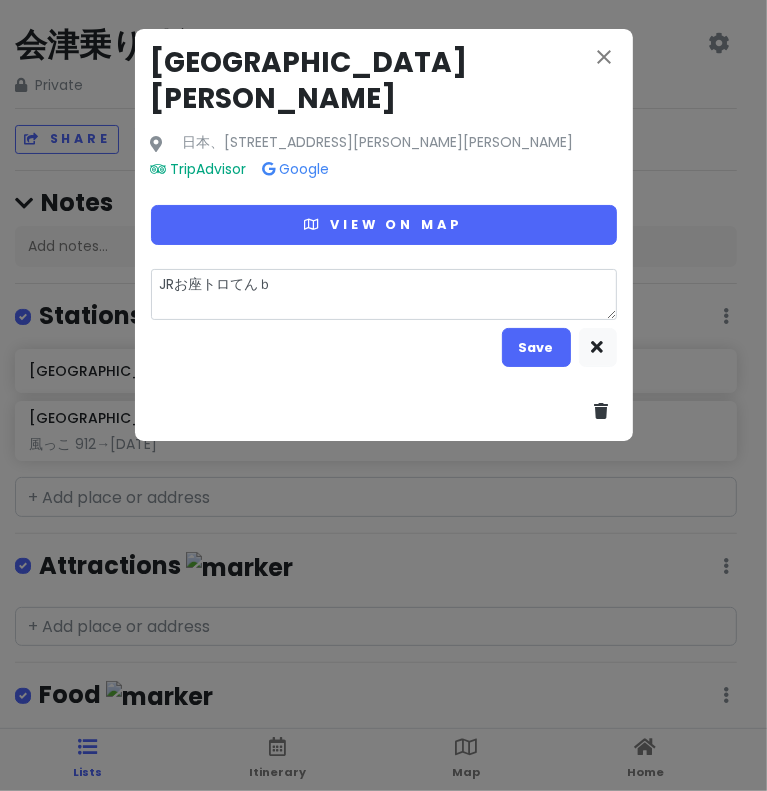 type on "x" 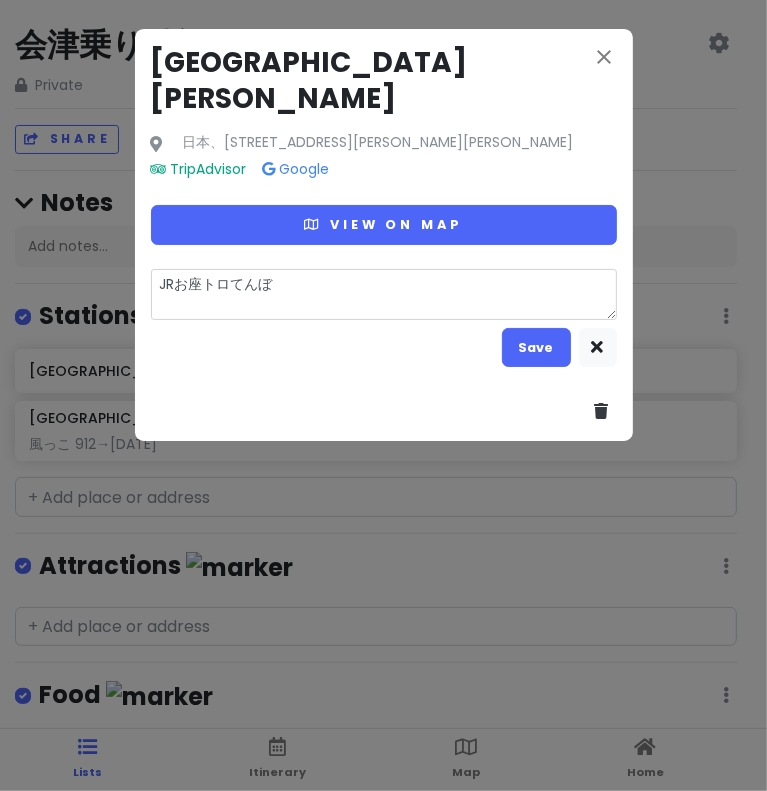 type on "x" 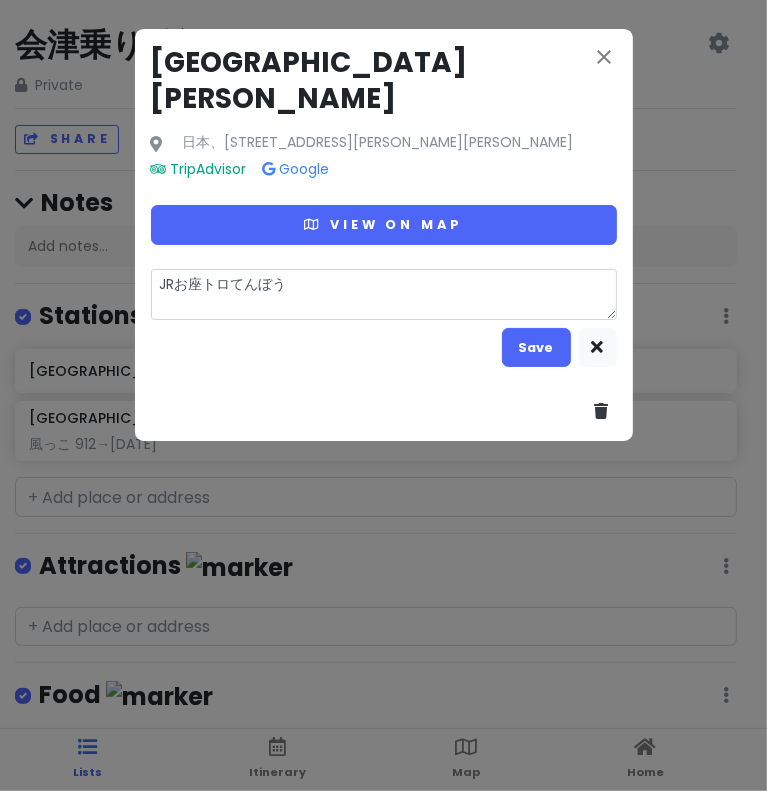 type on "x" 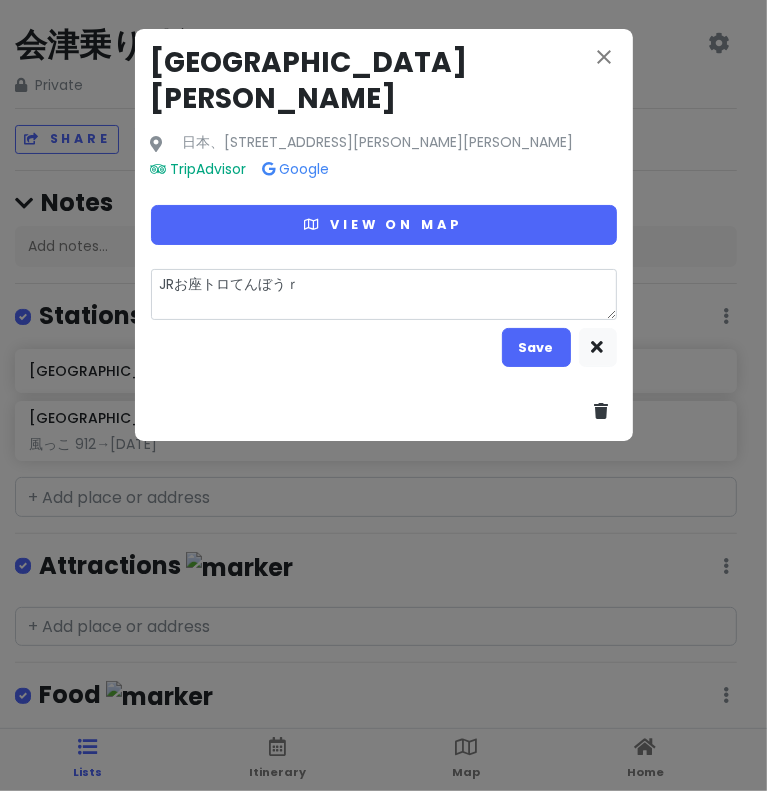 type on "x" 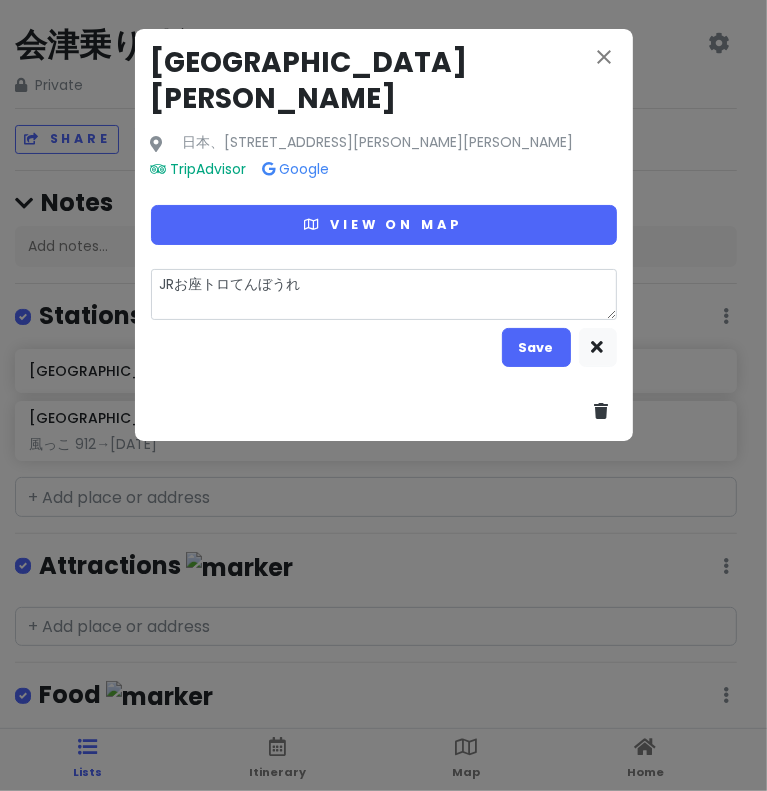 type on "x" 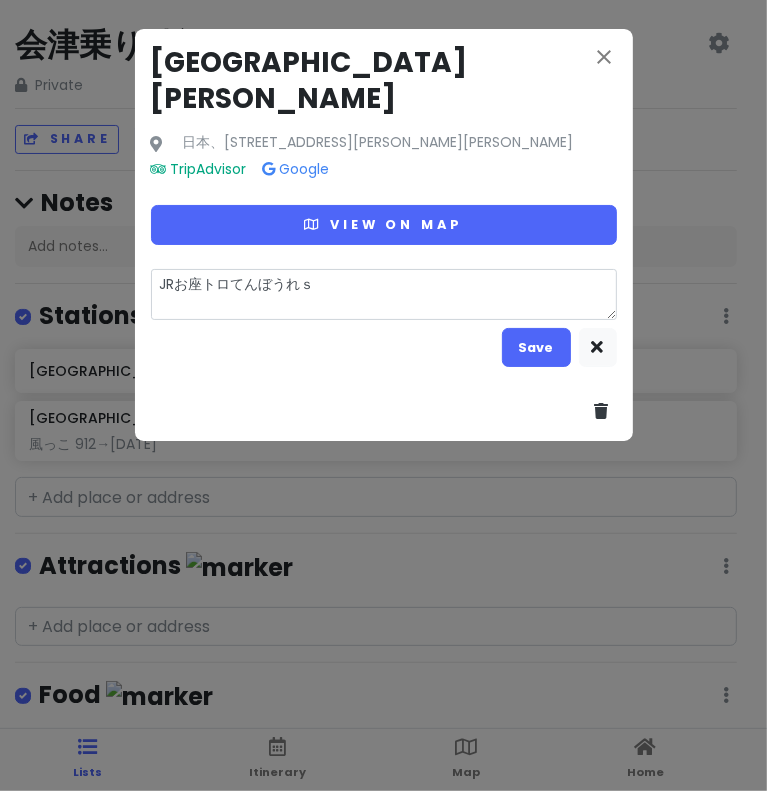 type on "x" 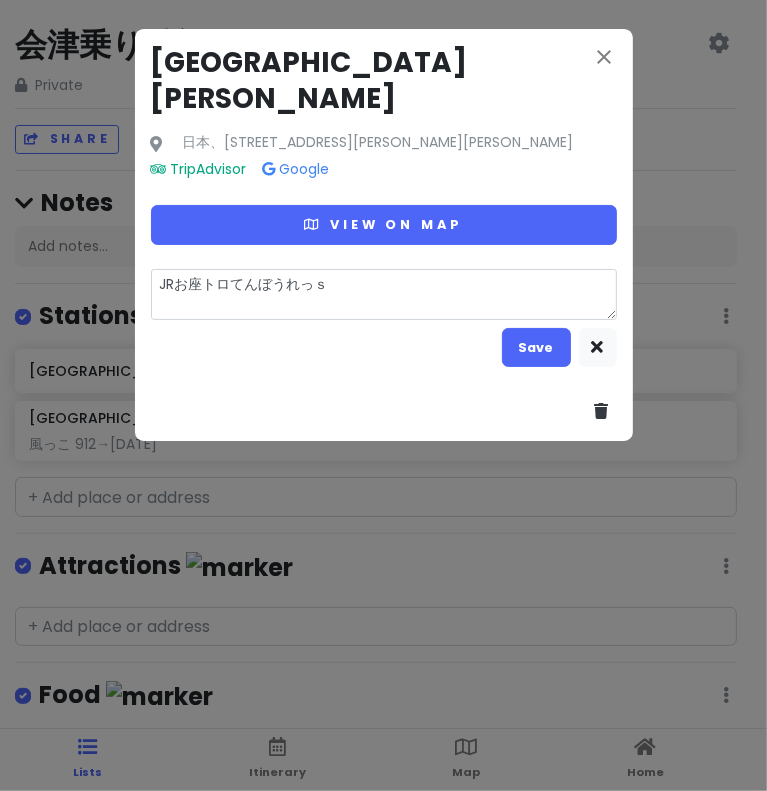 type on "x" 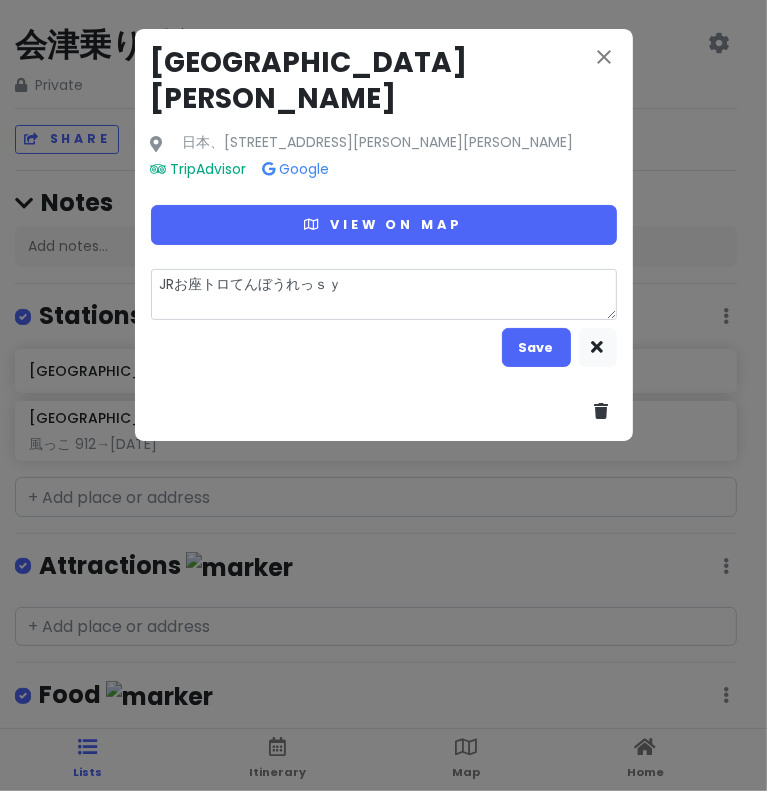 type on "x" 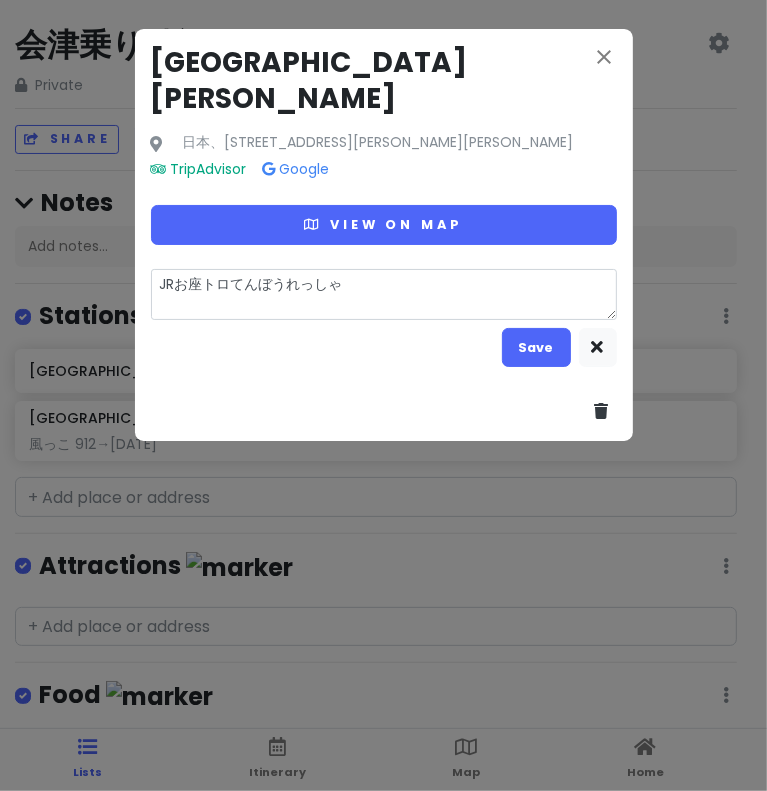 type on "x" 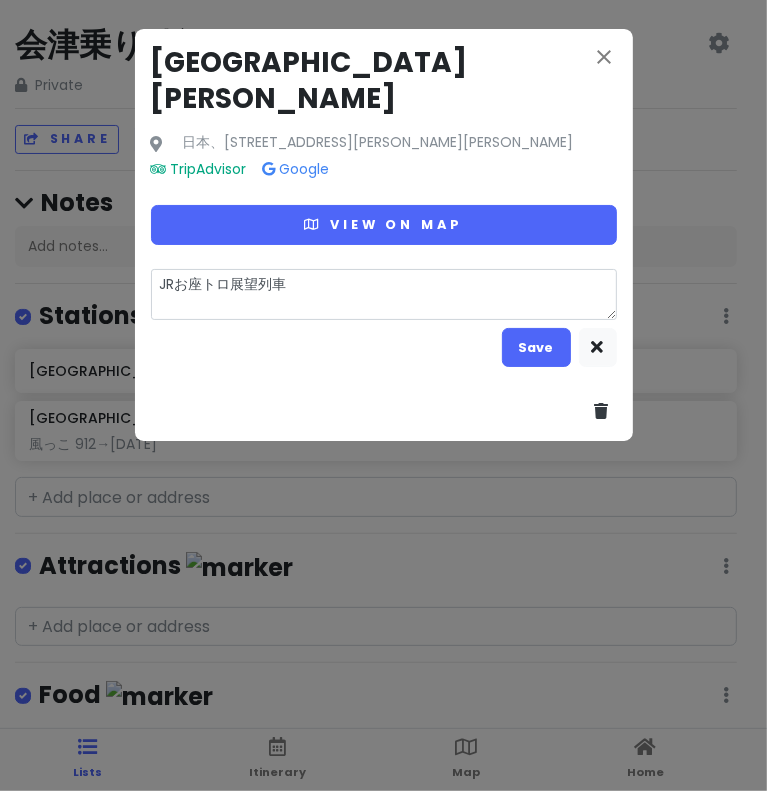 type on "x" 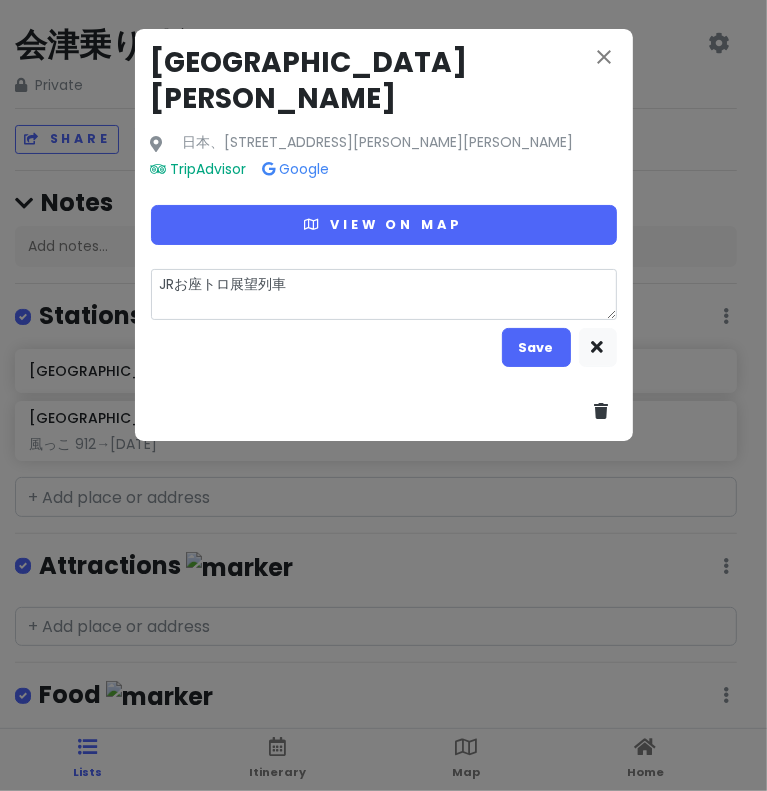type on "JRお座トロ展望列車あ" 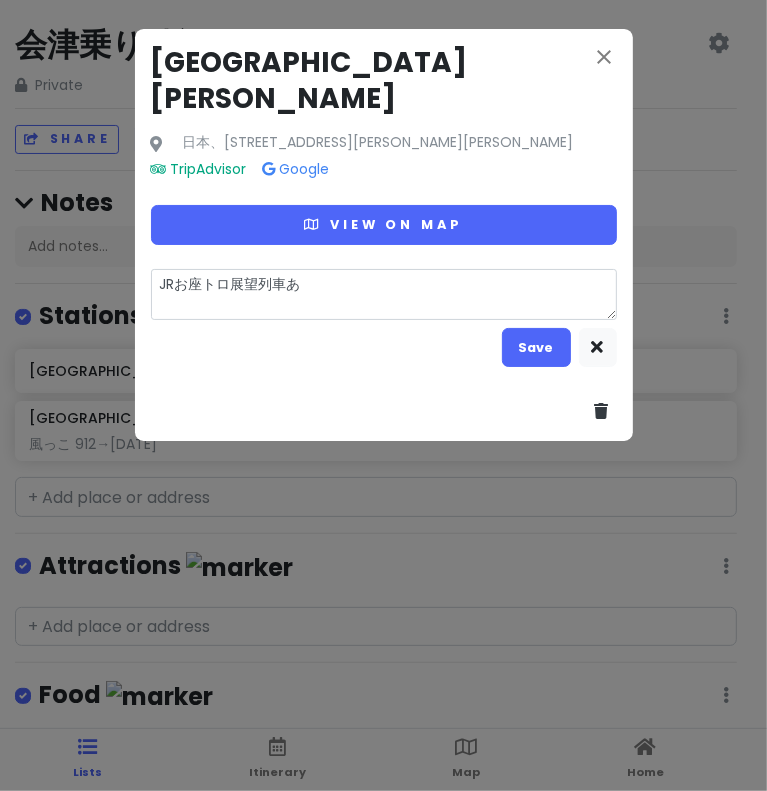 type on "x" 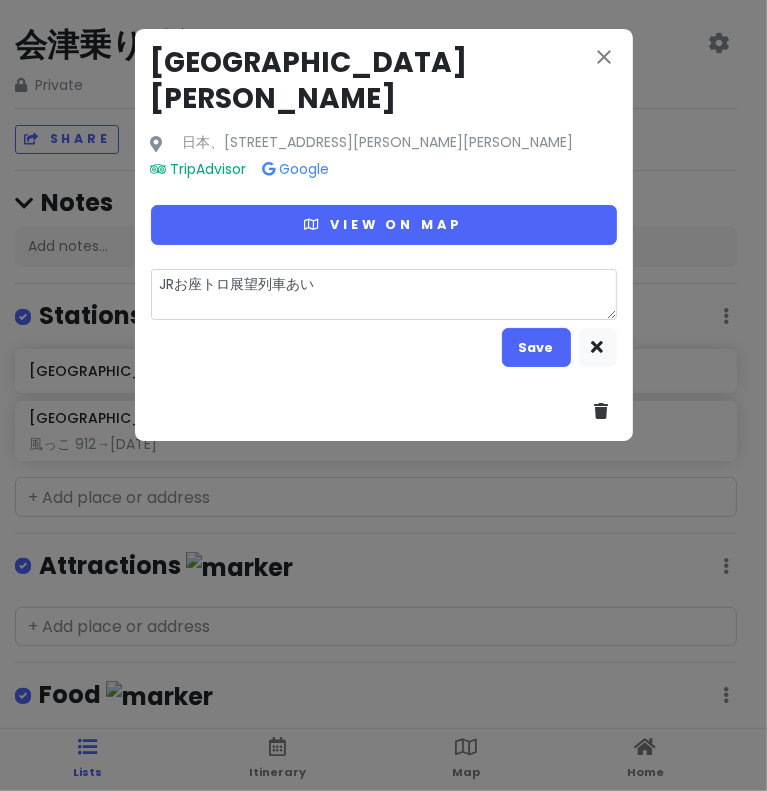 type on "x" 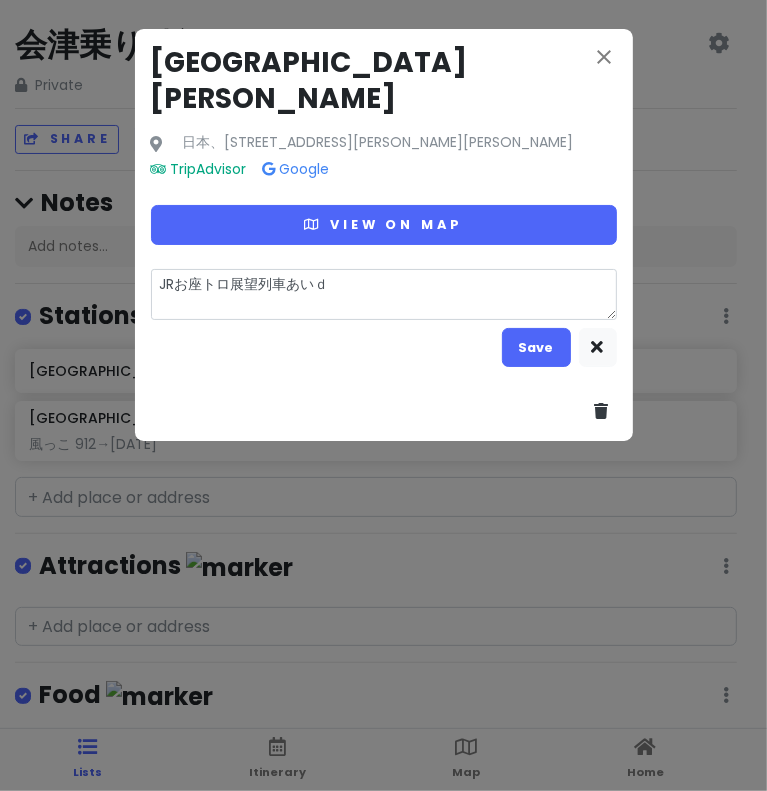 type on "x" 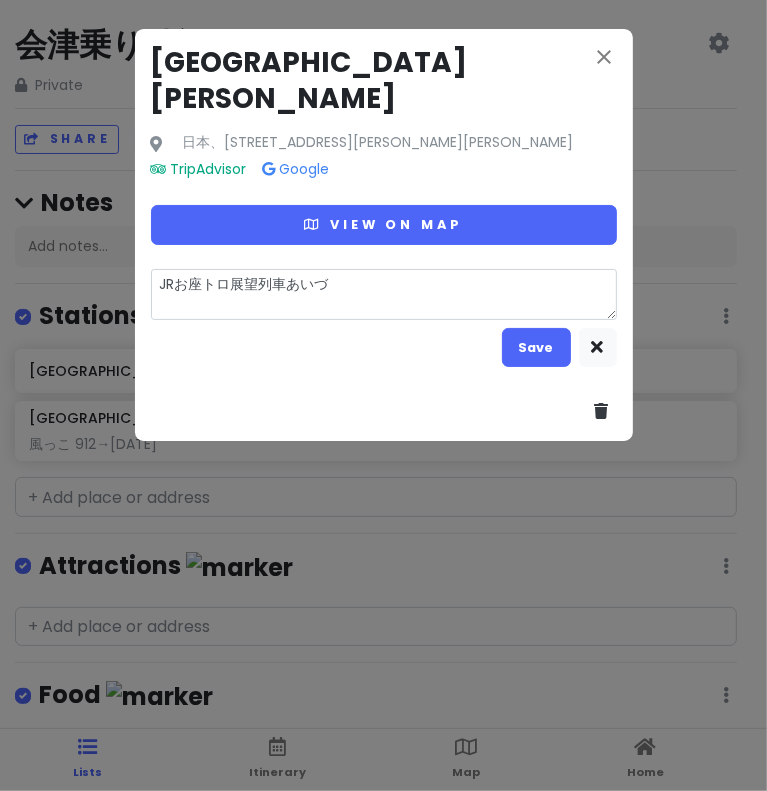 type on "x" 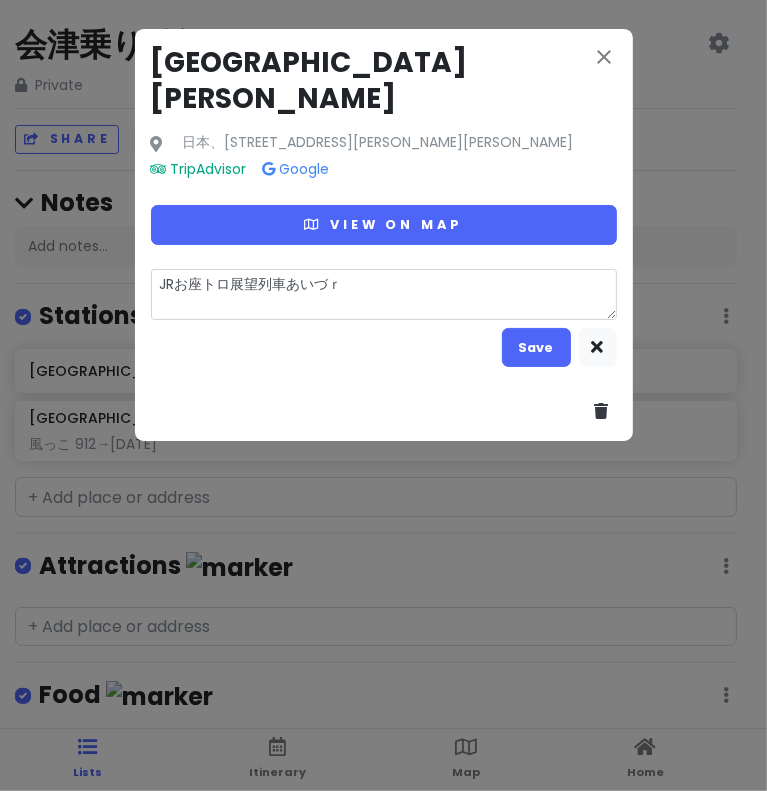 type on "x" 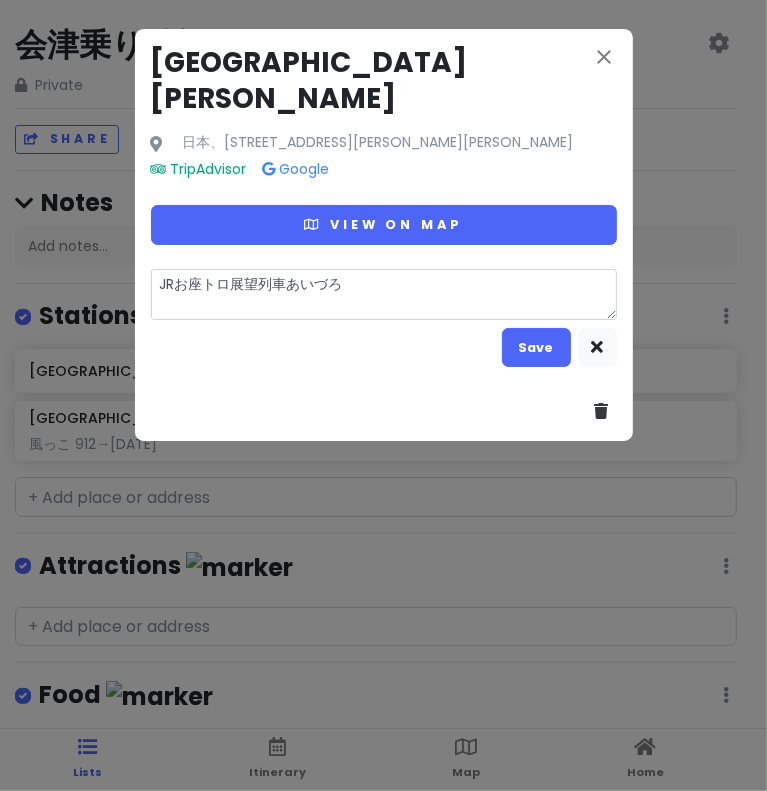 type on "x" 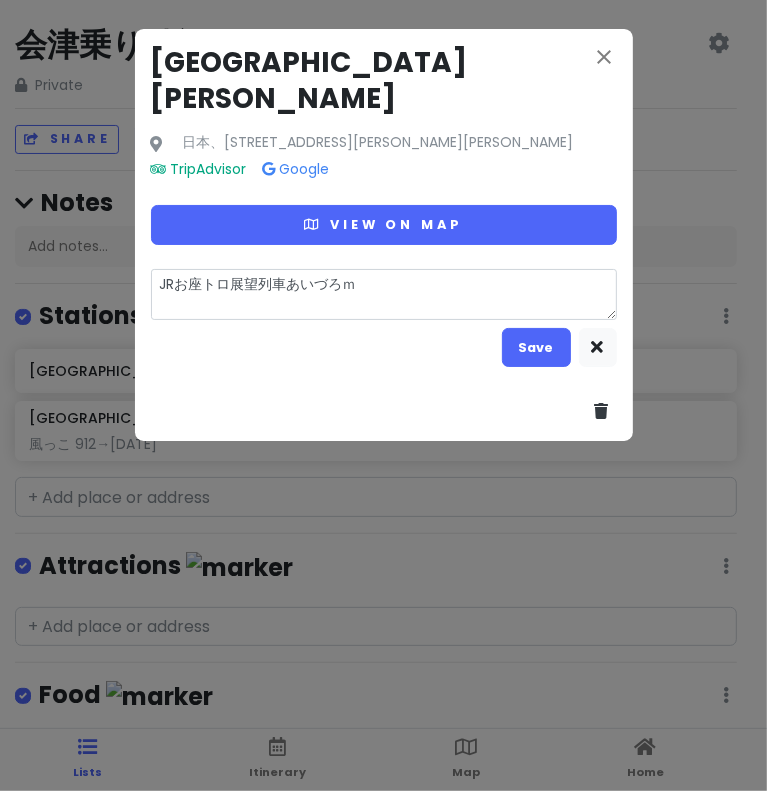 type on "x" 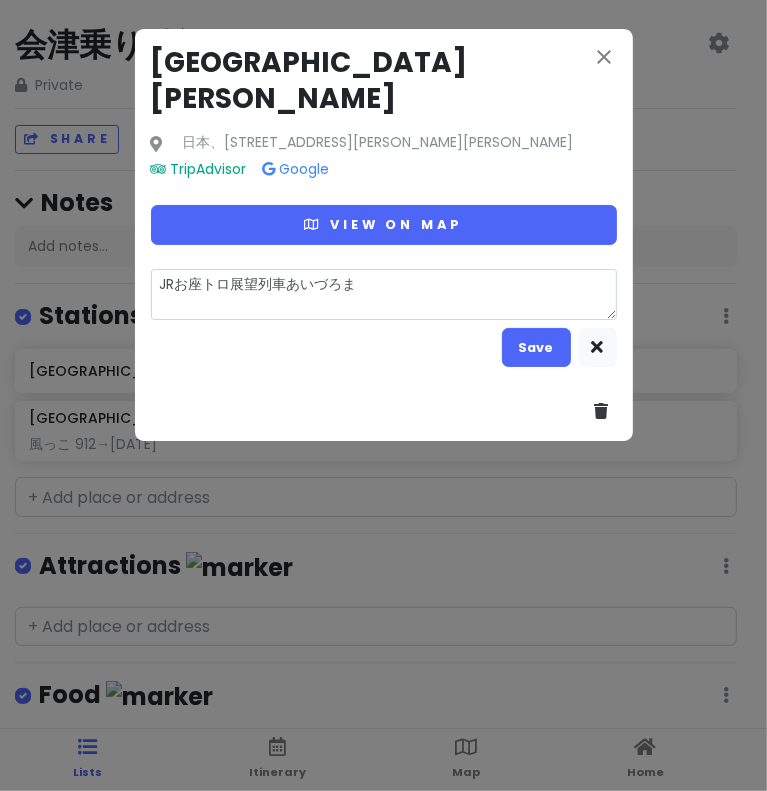 type on "x" 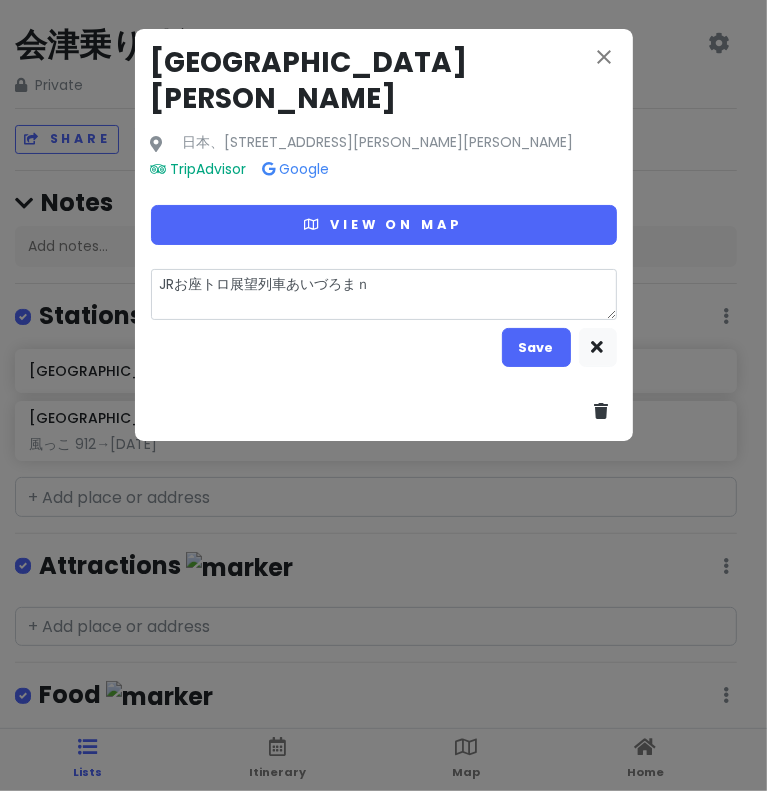 type on "x" 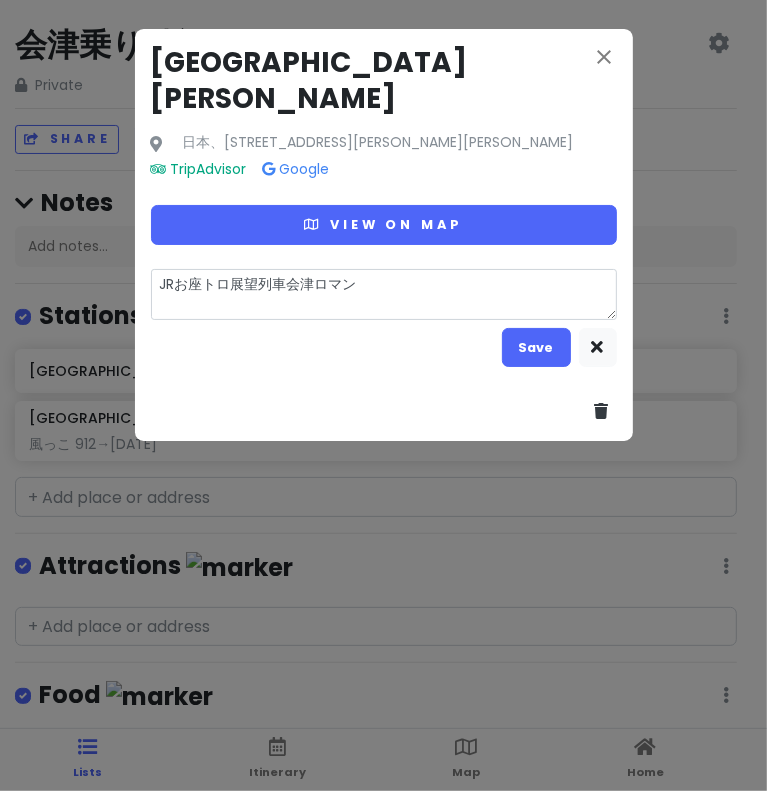 type on "x" 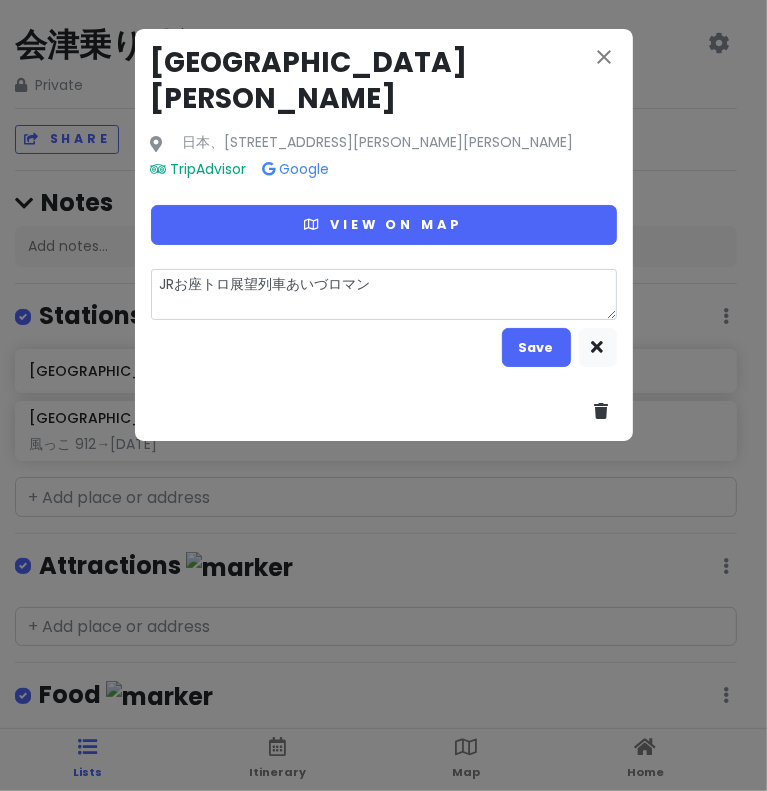 type on "x" 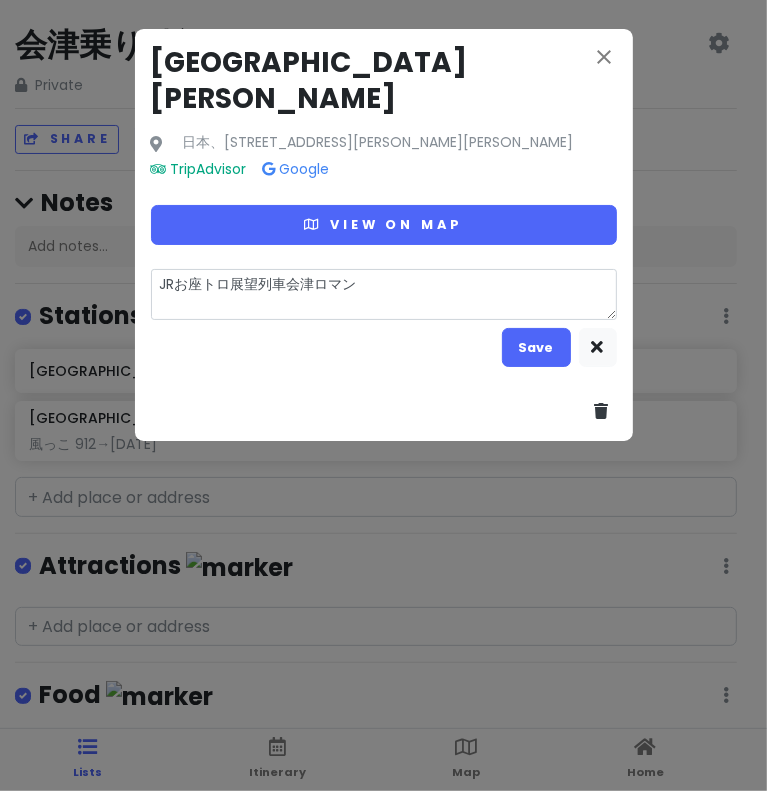 type on "x" 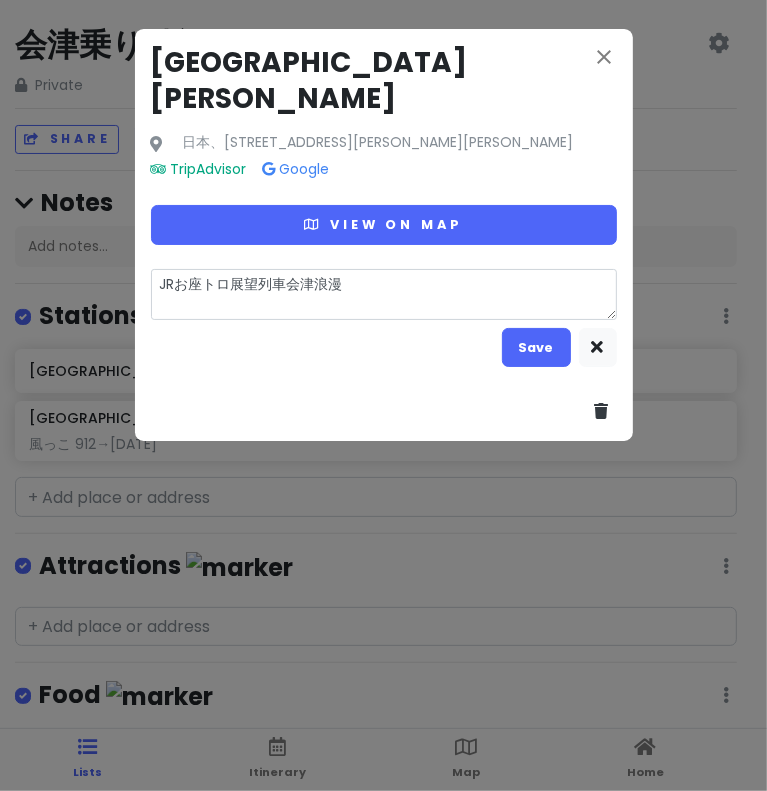 type on "x" 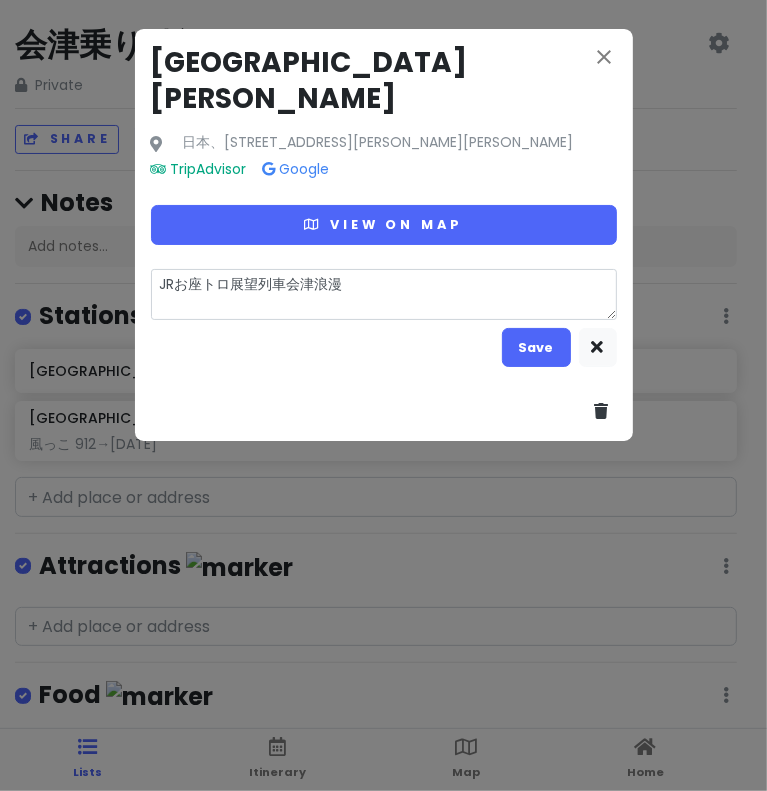 type on "JRお座トロ展望列車会津浪漫ｈ" 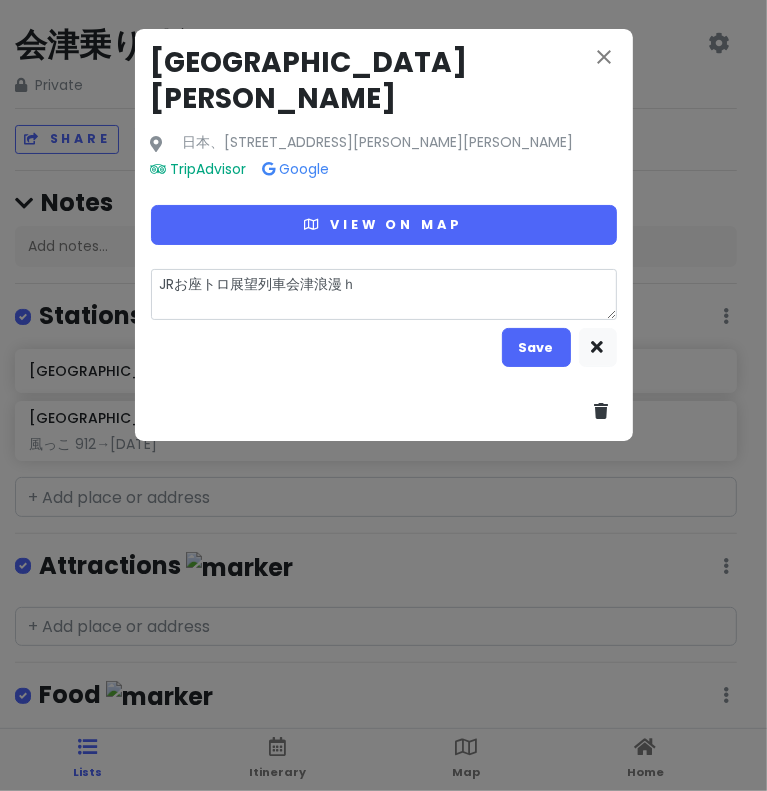 type on "x" 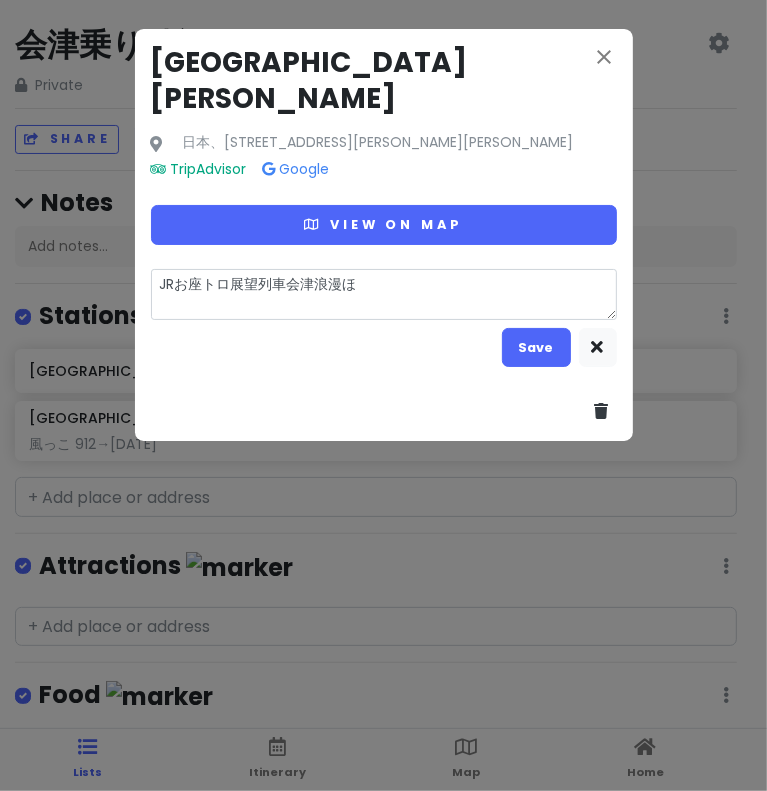 type on "x" 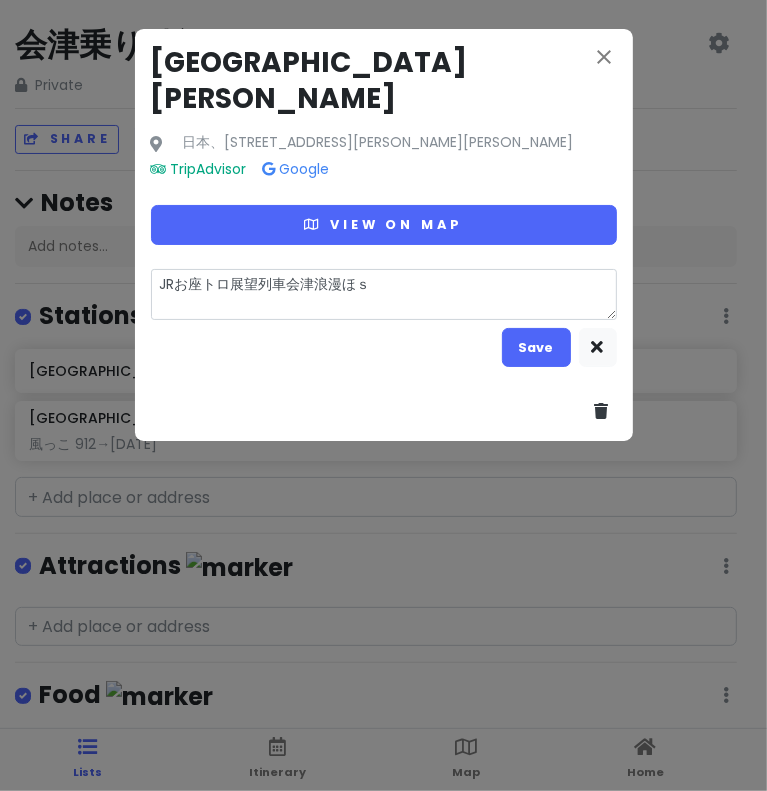 type on "x" 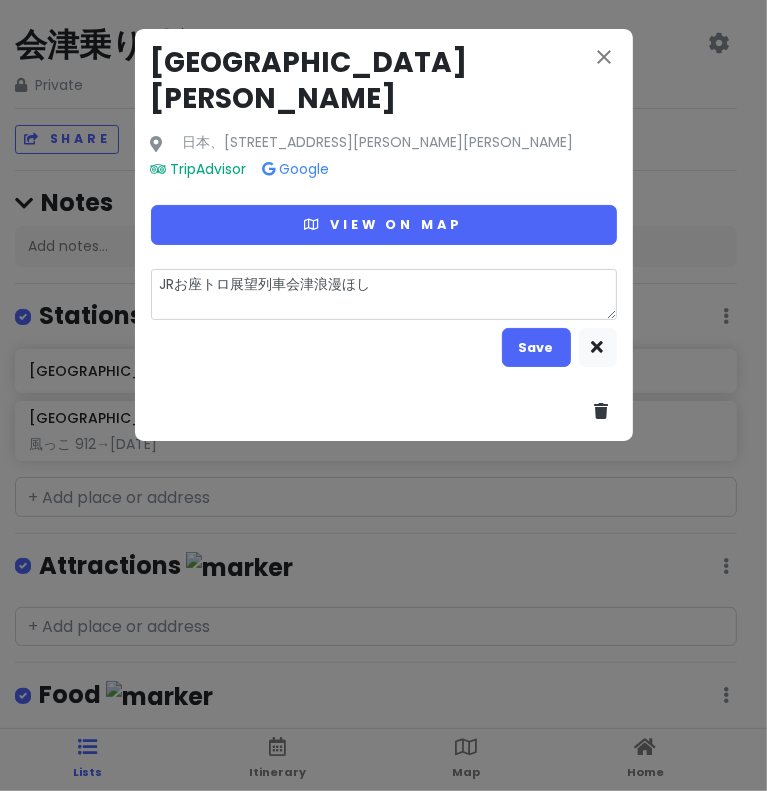 type on "JRお座トロ展望列車会津浪漫星" 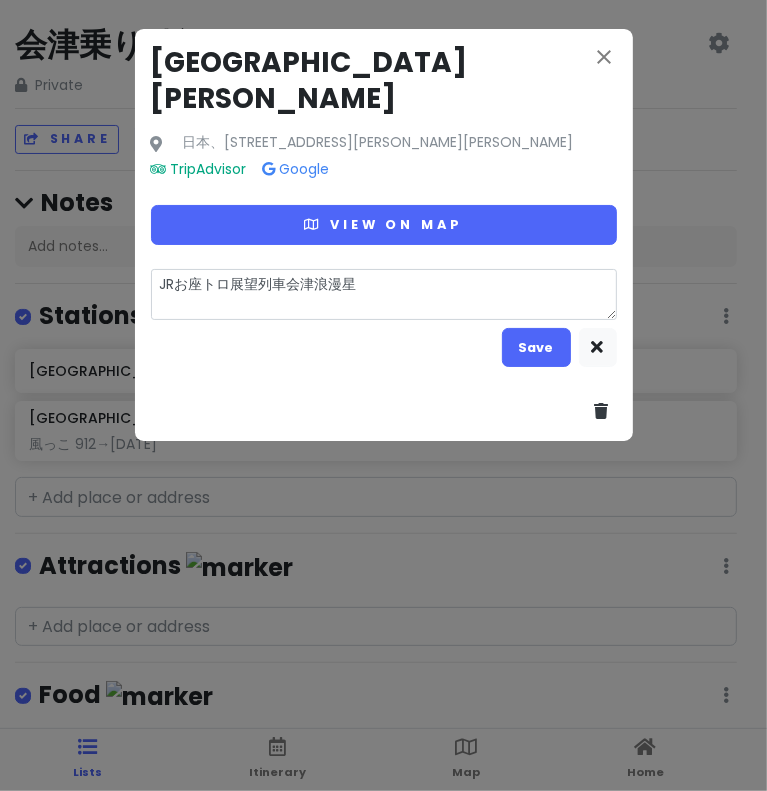 type on "x" 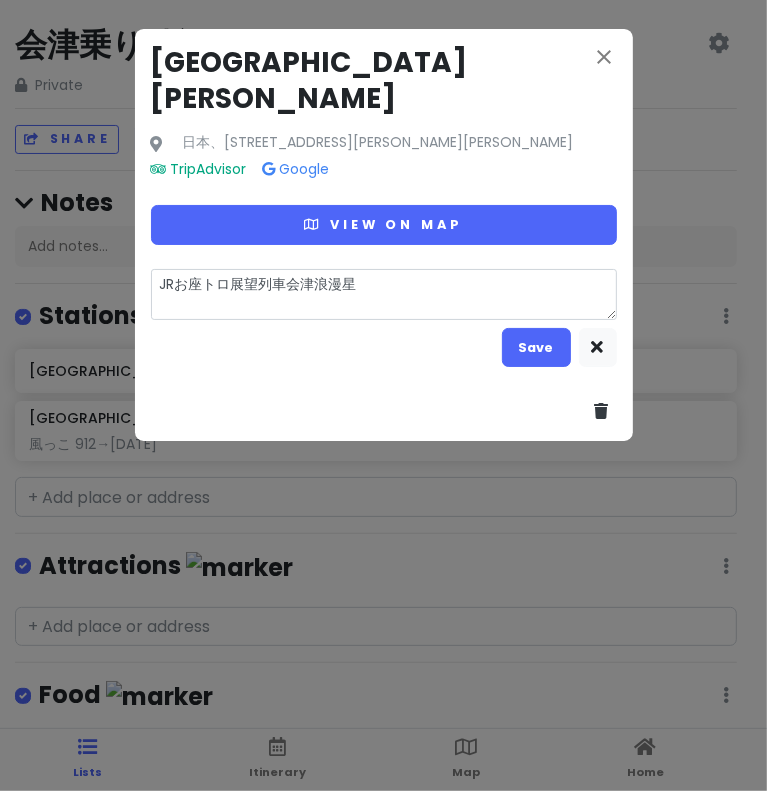 type on "JRお座トロ展望列車会津浪漫" 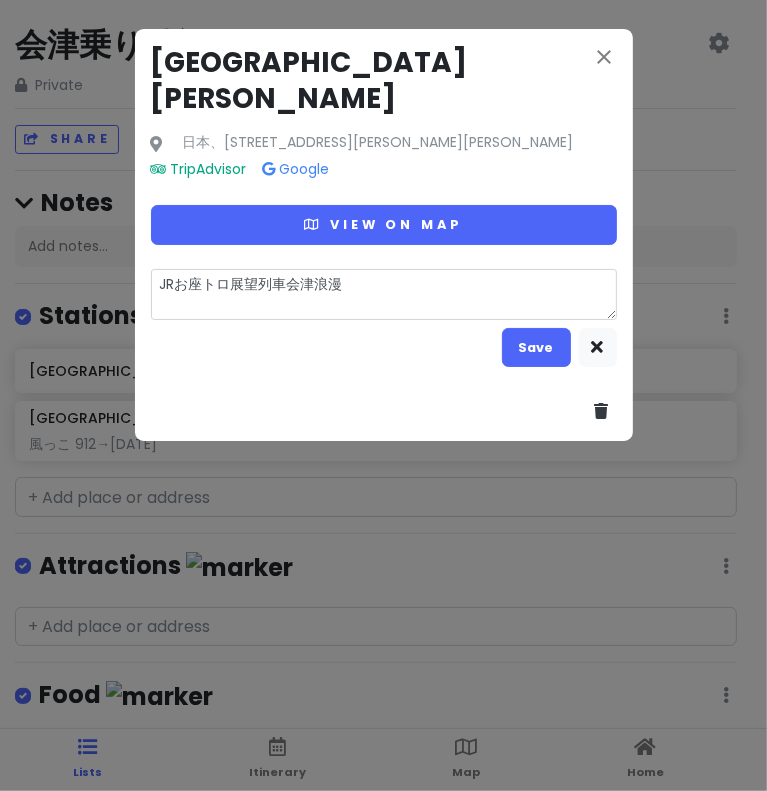 type on "x" 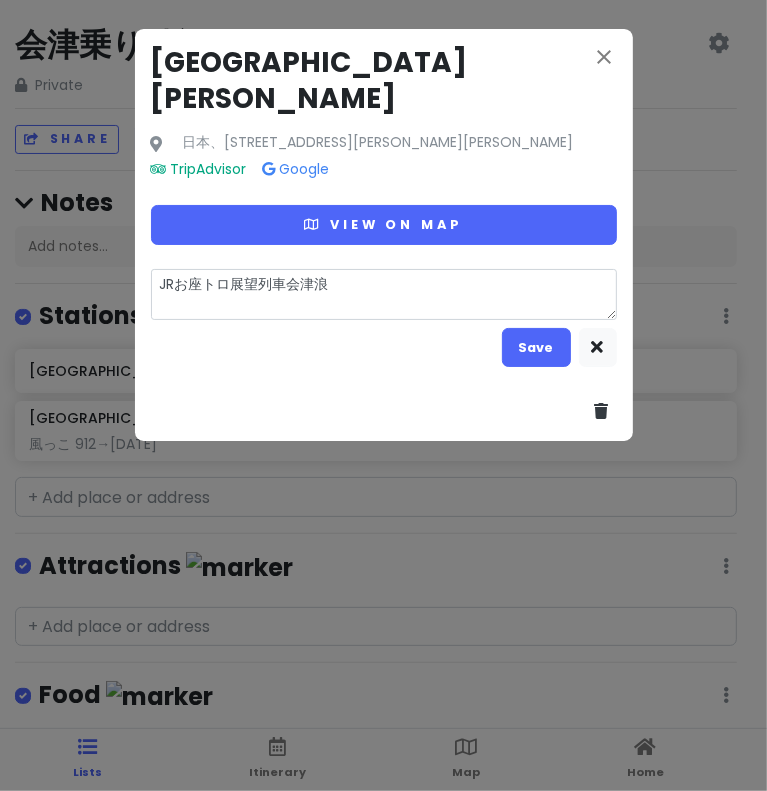type on "x" 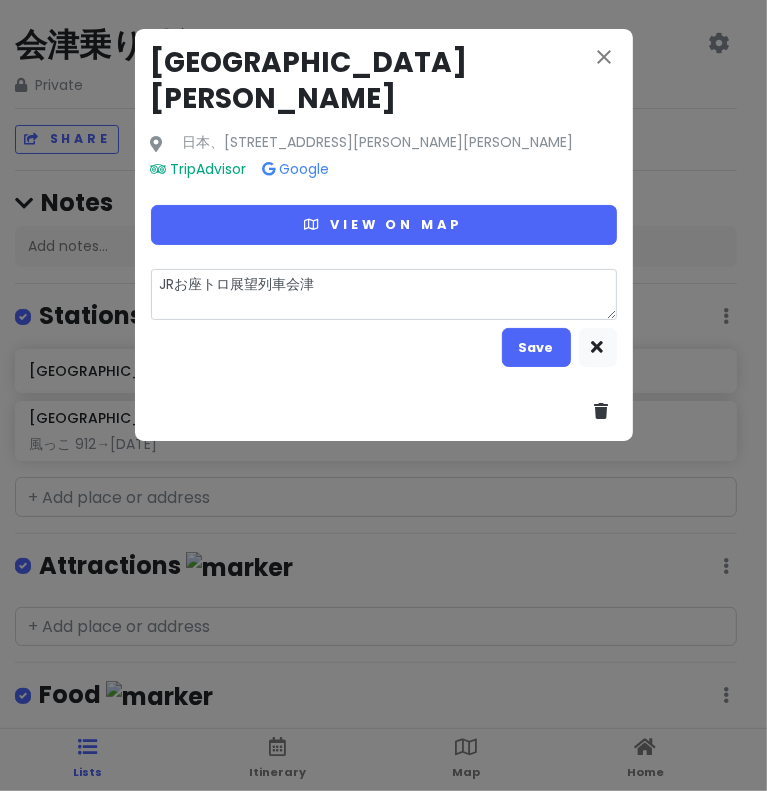 type on "x" 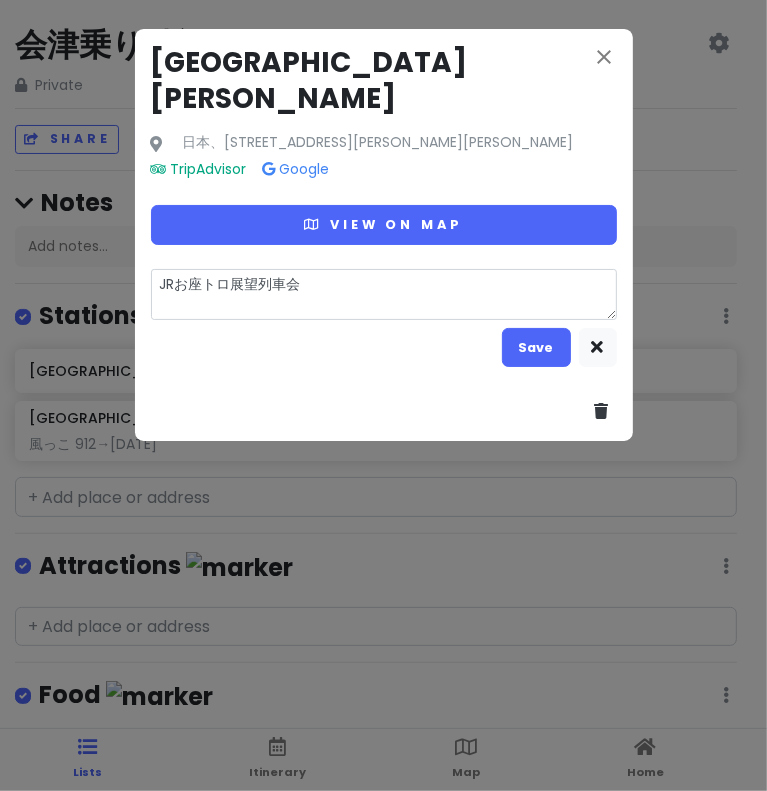 type on "x" 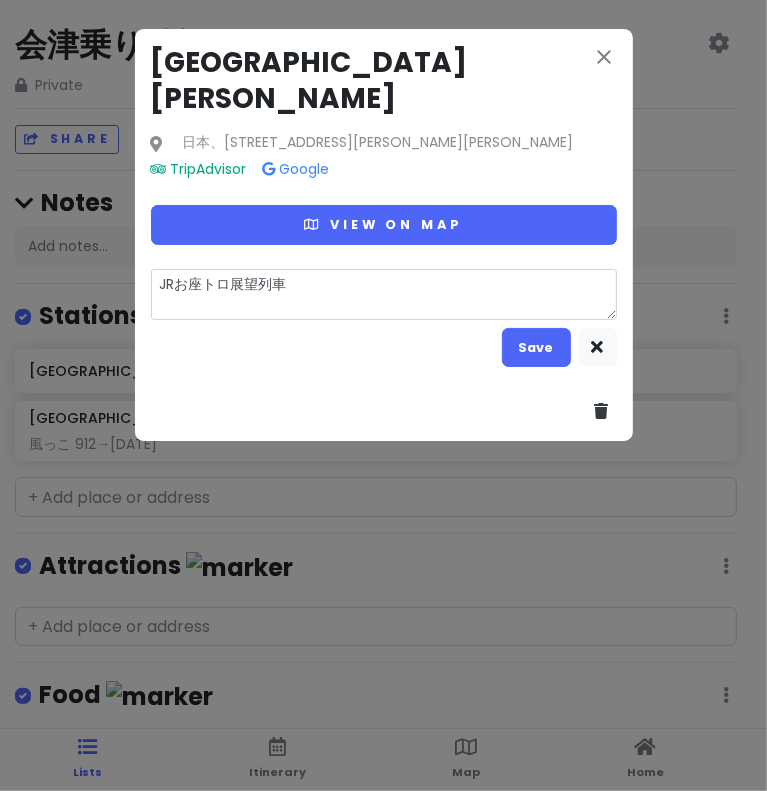 type on "x" 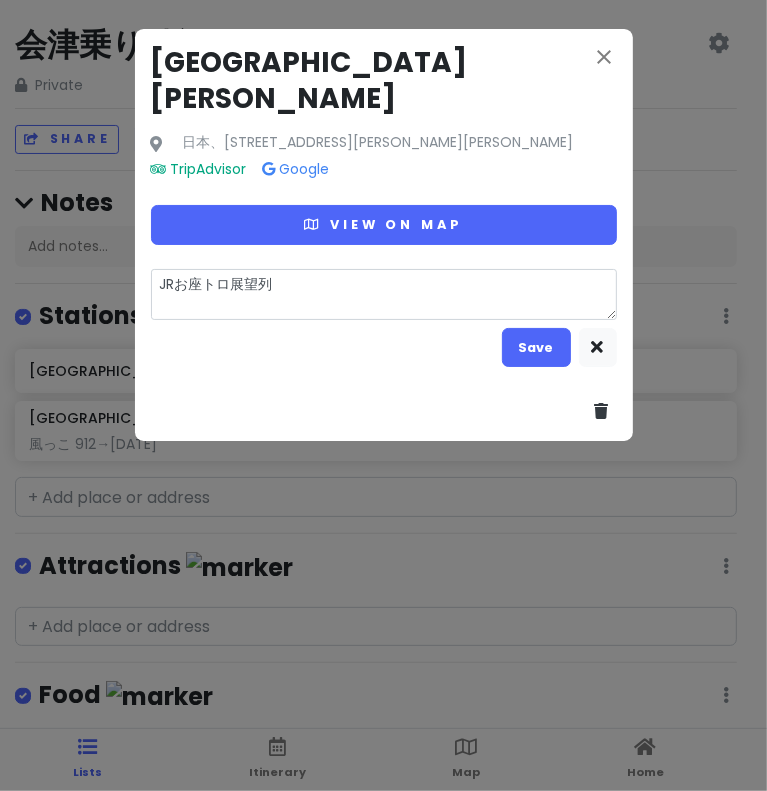 type on "JRお座トロ展望" 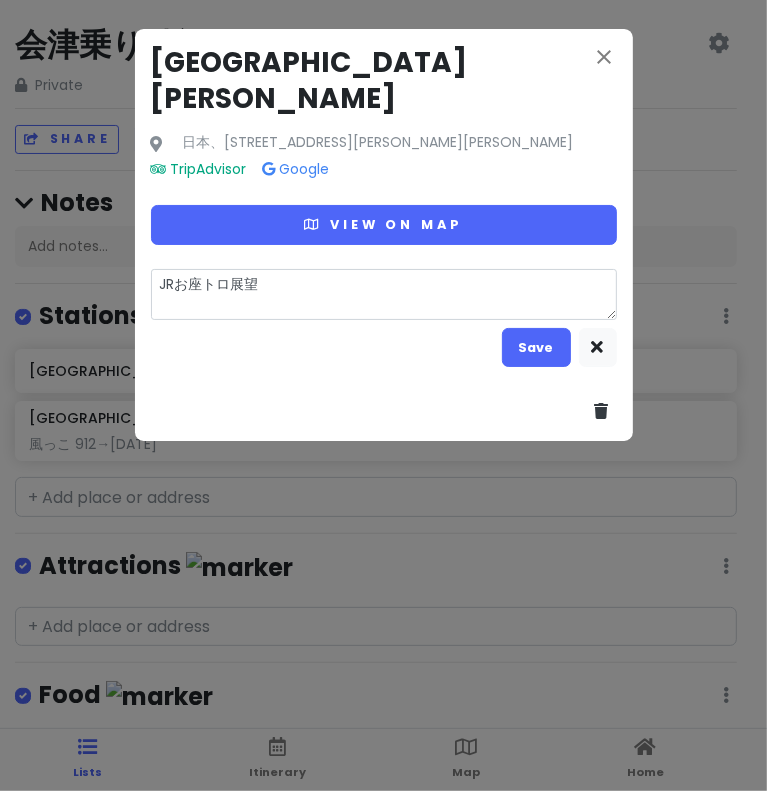 type on "x" 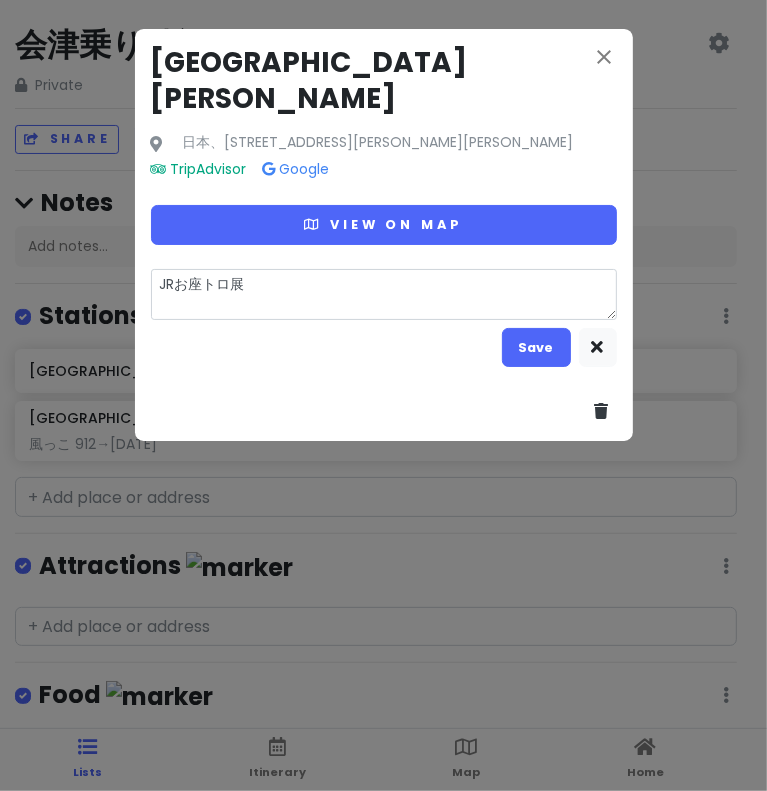 type on "x" 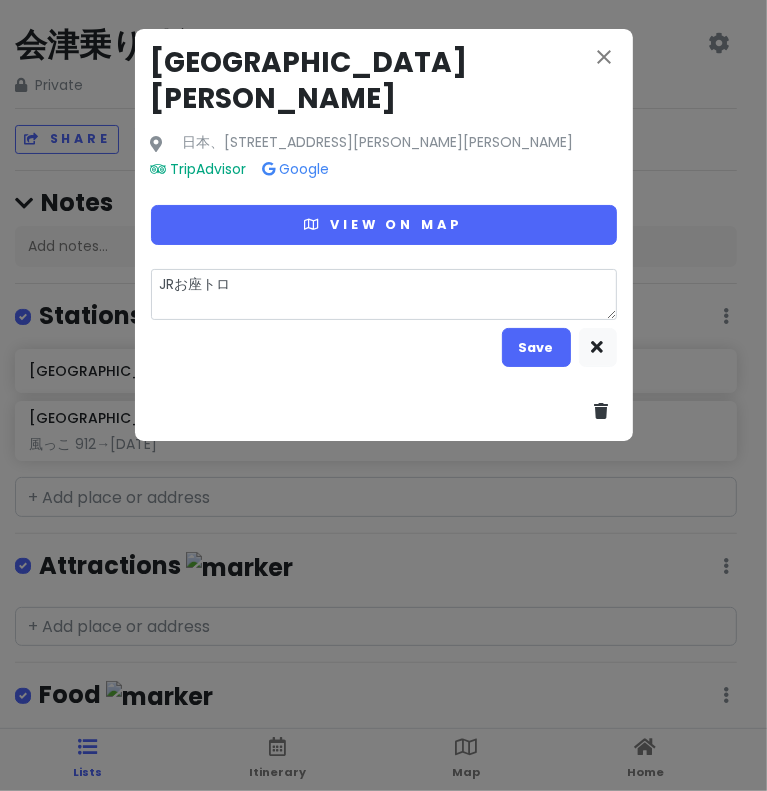 type on "x" 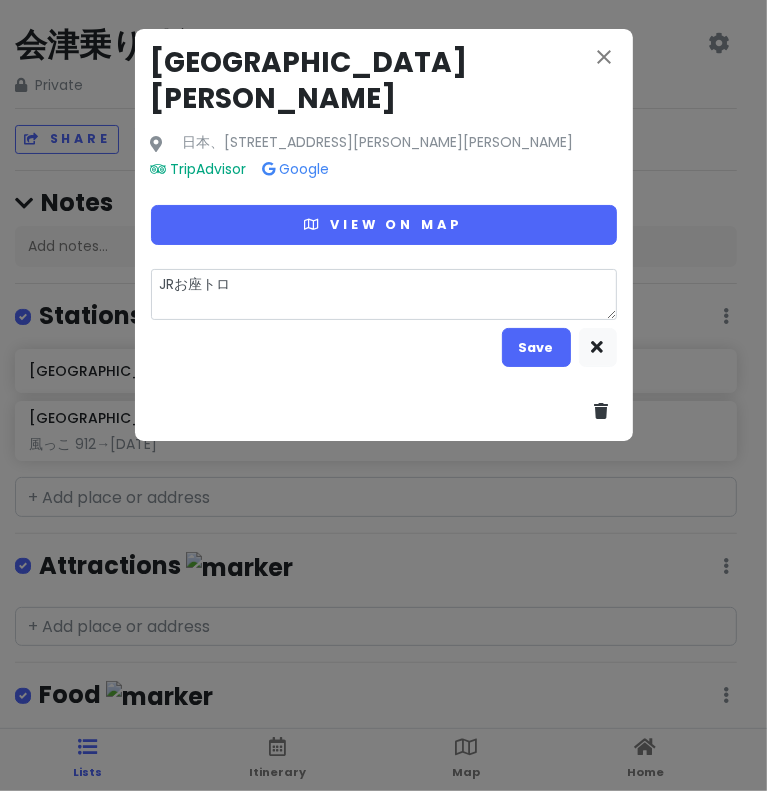 type on "Jお座トロ" 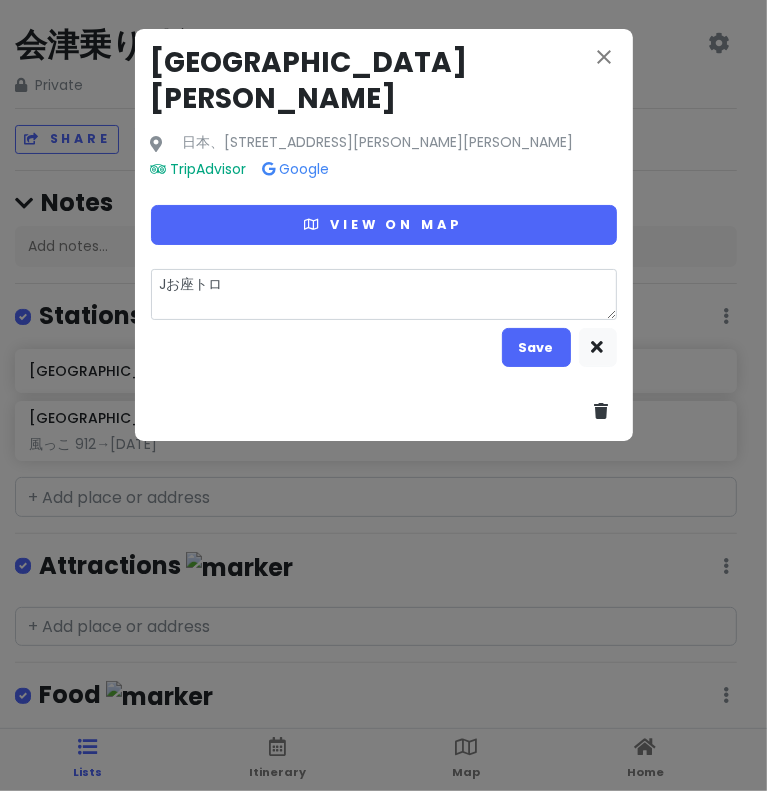 type on "x" 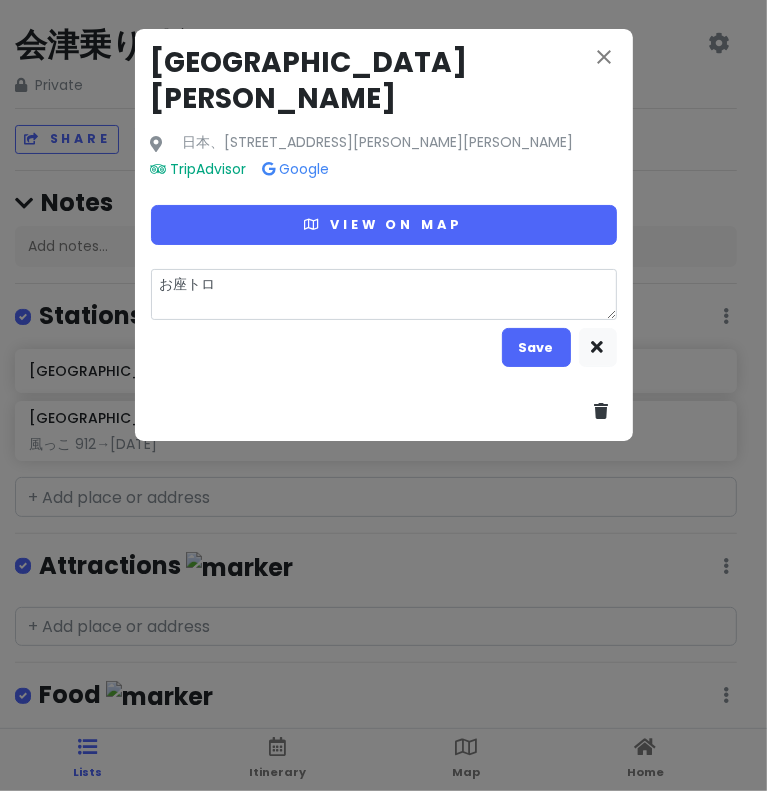 type on "x" 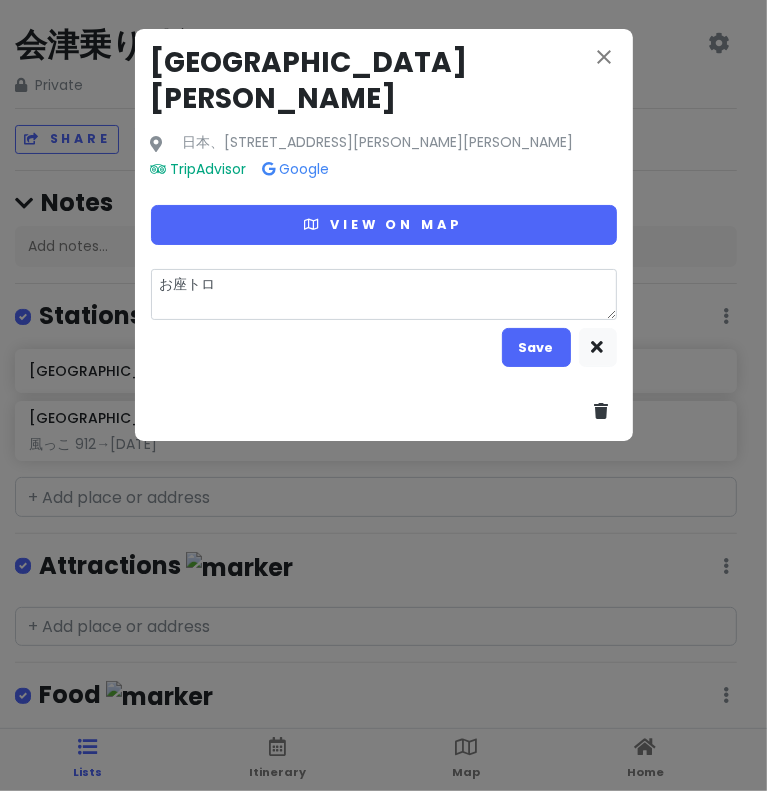 type on "お座トロ" 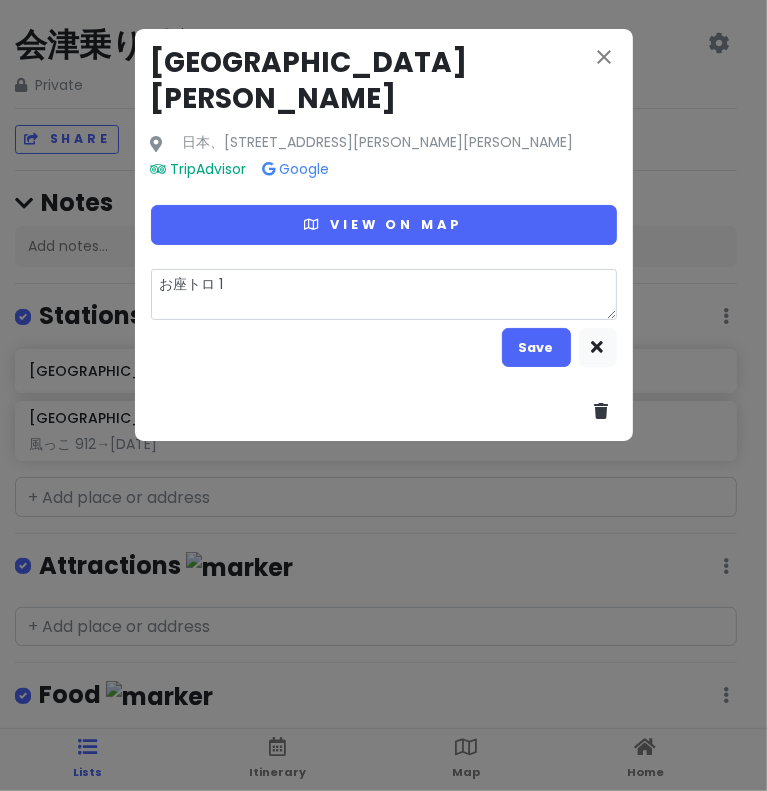type on "x" 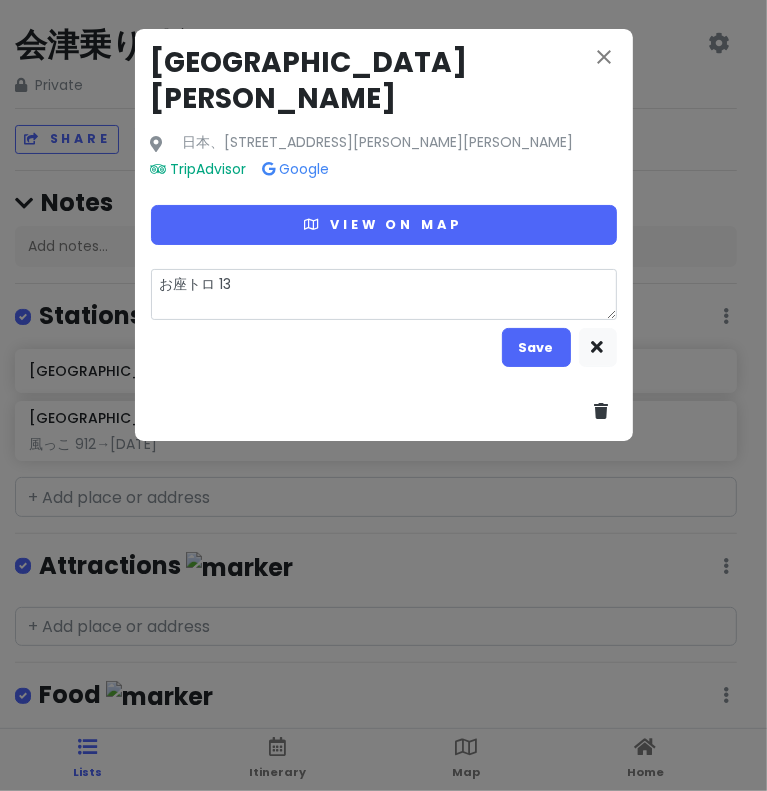 type on "x" 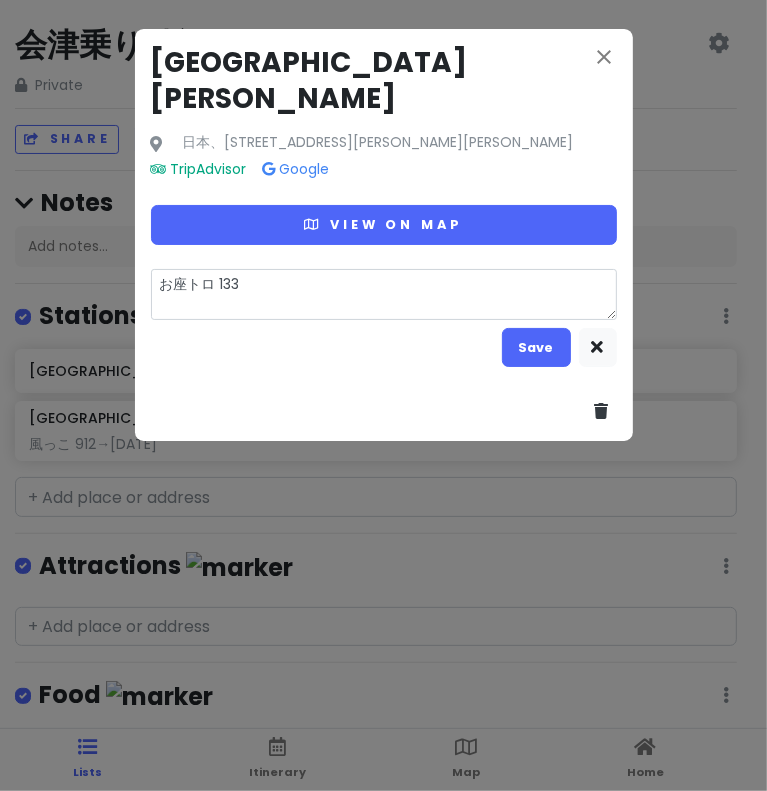type on "x" 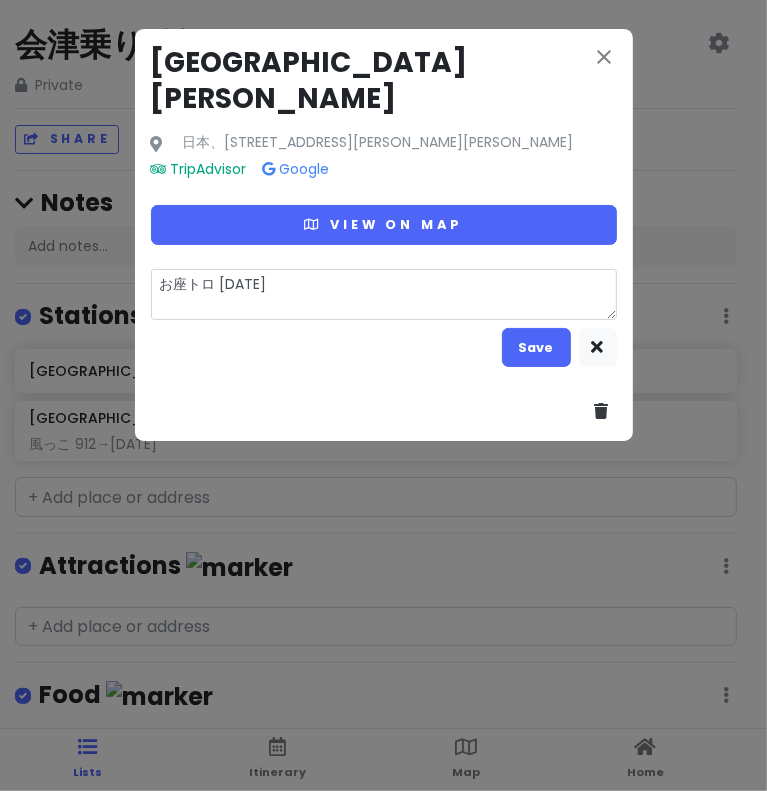 type on "x" 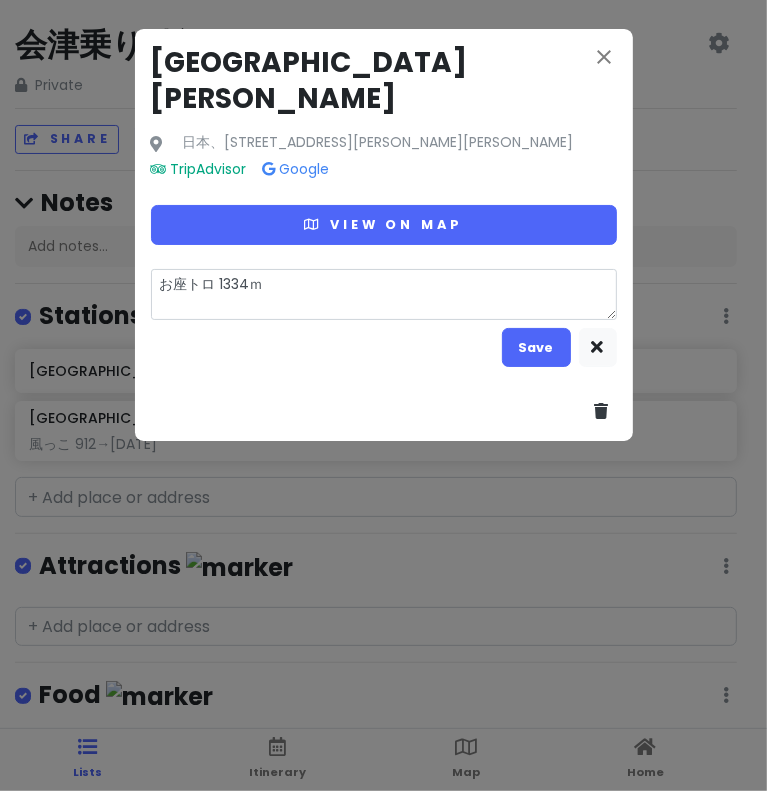 type on "x" 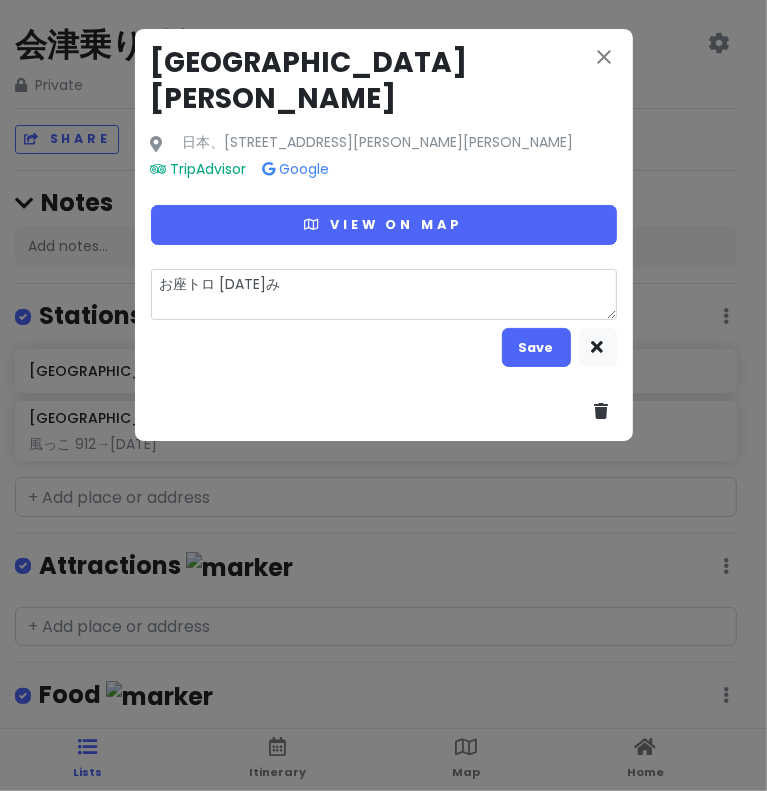 type on "x" 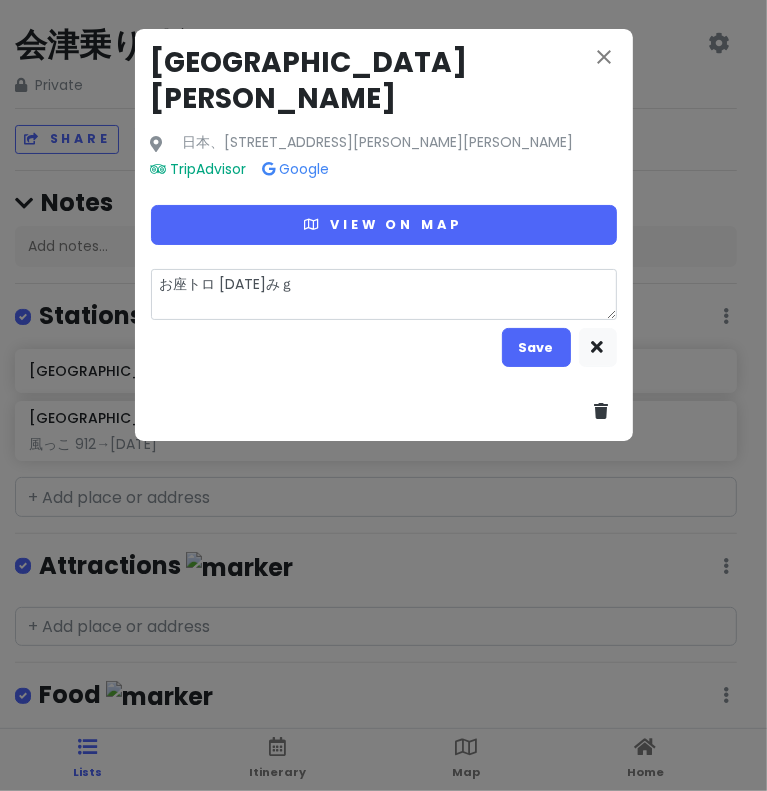 type on "x" 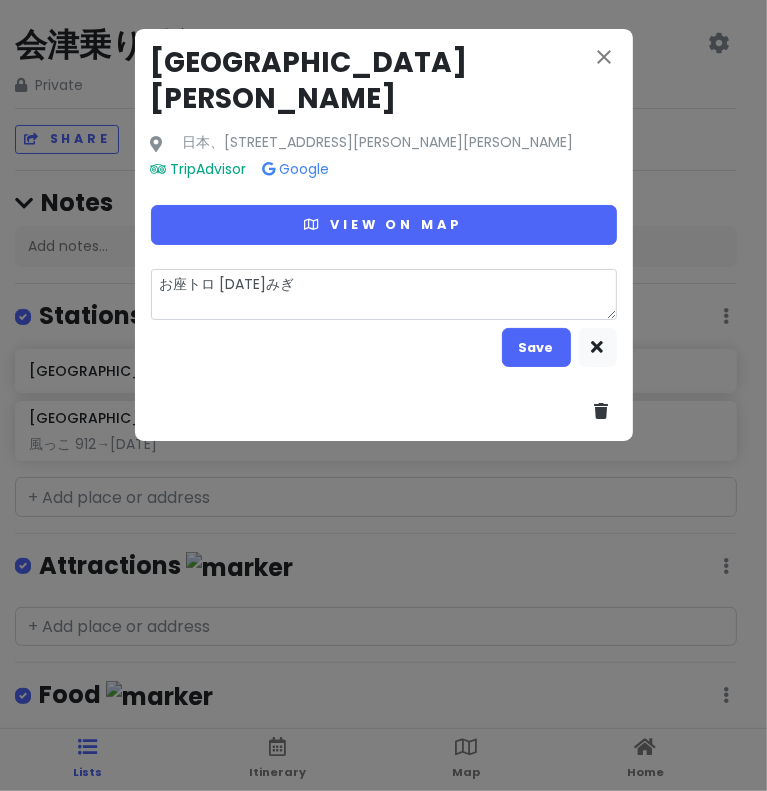 type on "x" 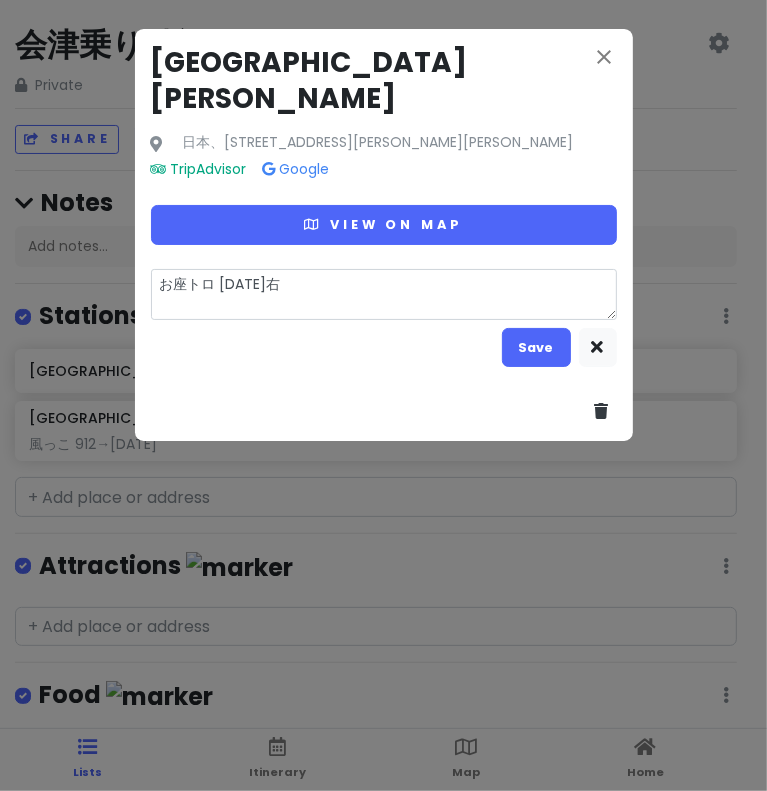 type on "x" 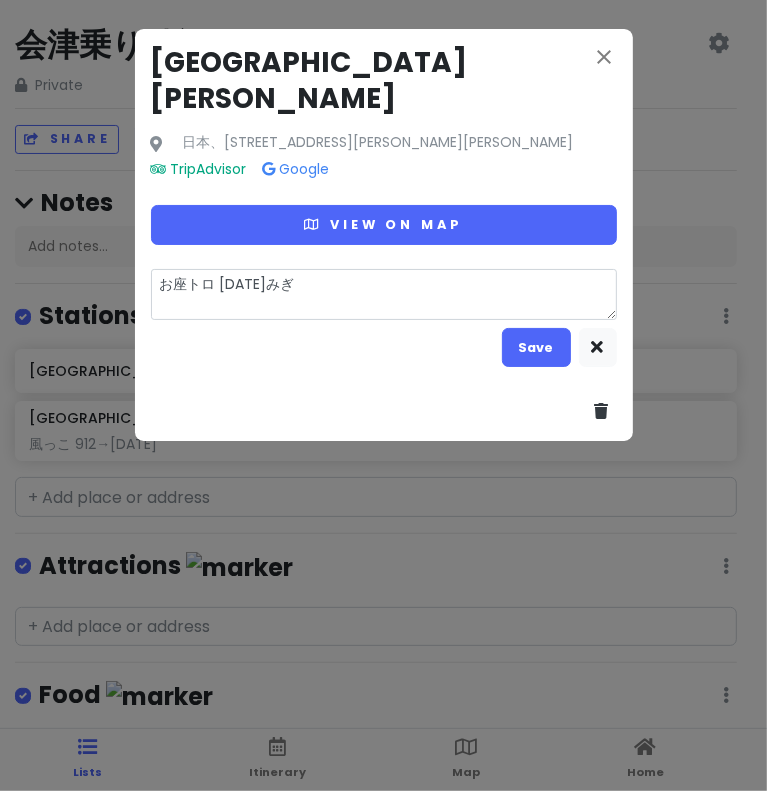 type on "x" 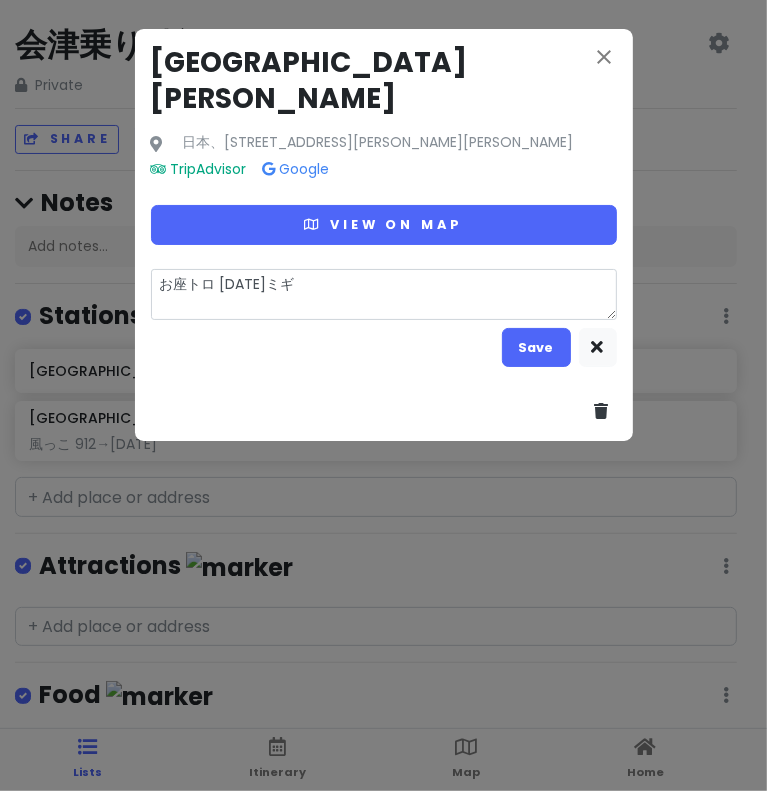 type on "x" 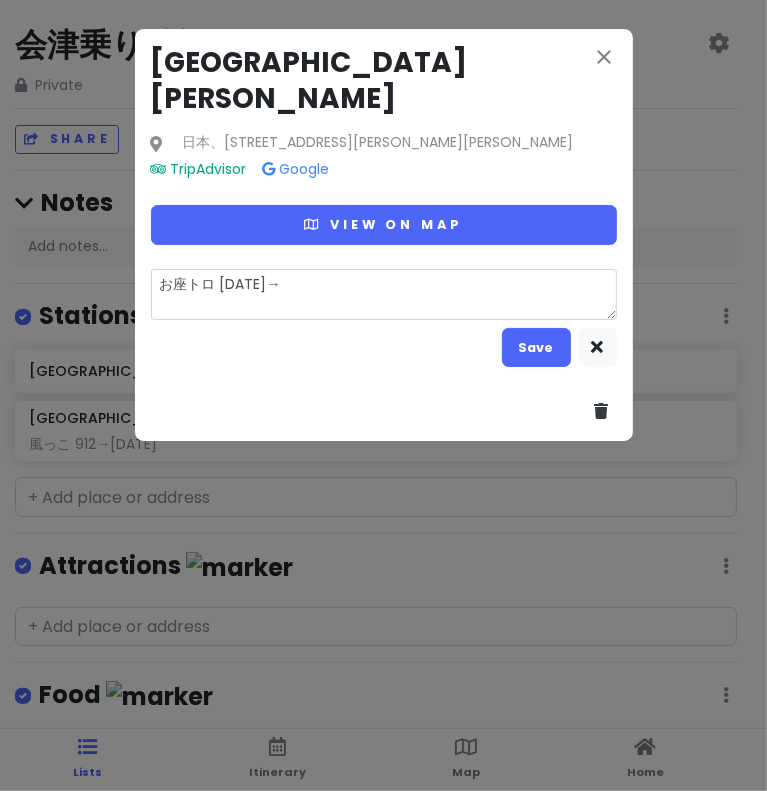 type on "x" 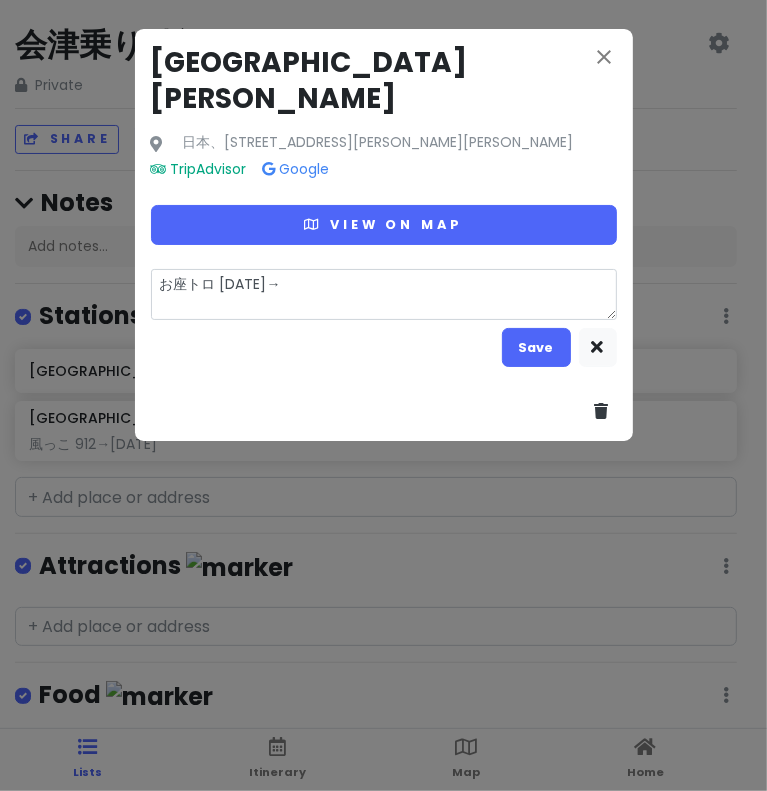 type on "お座トロ [DATE]→1" 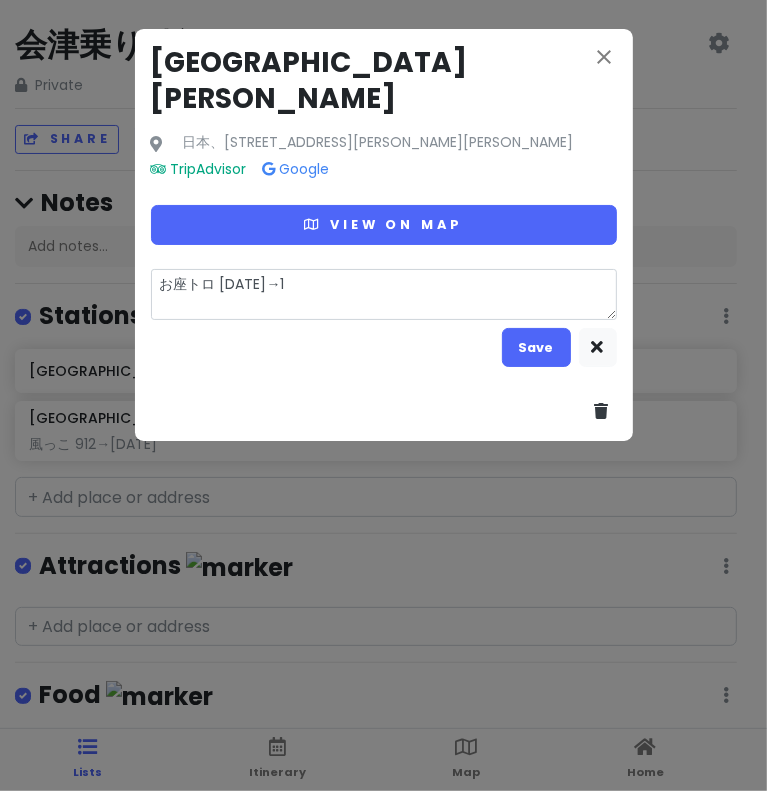 type on "x" 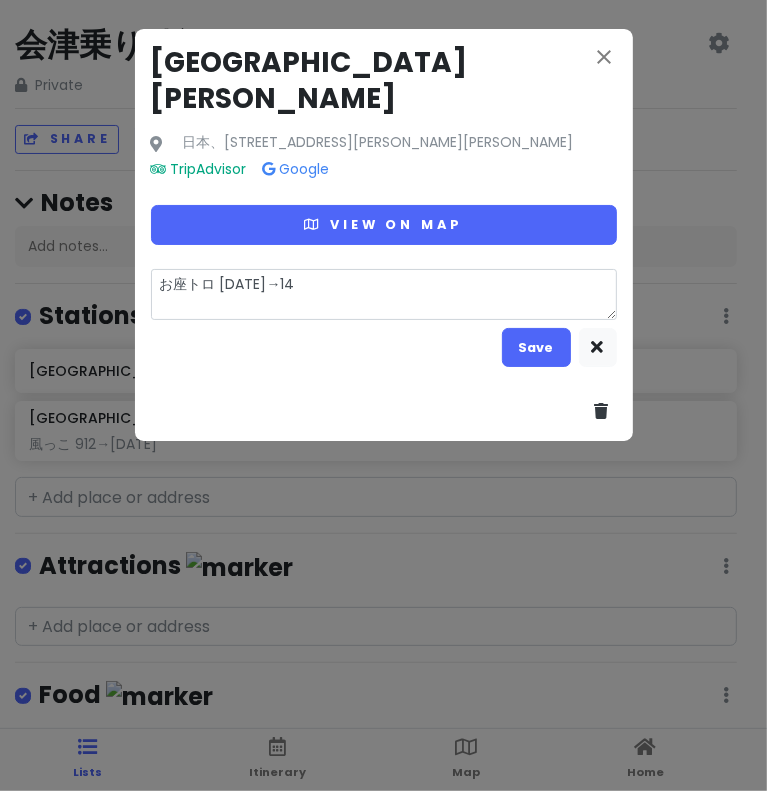 type on "x" 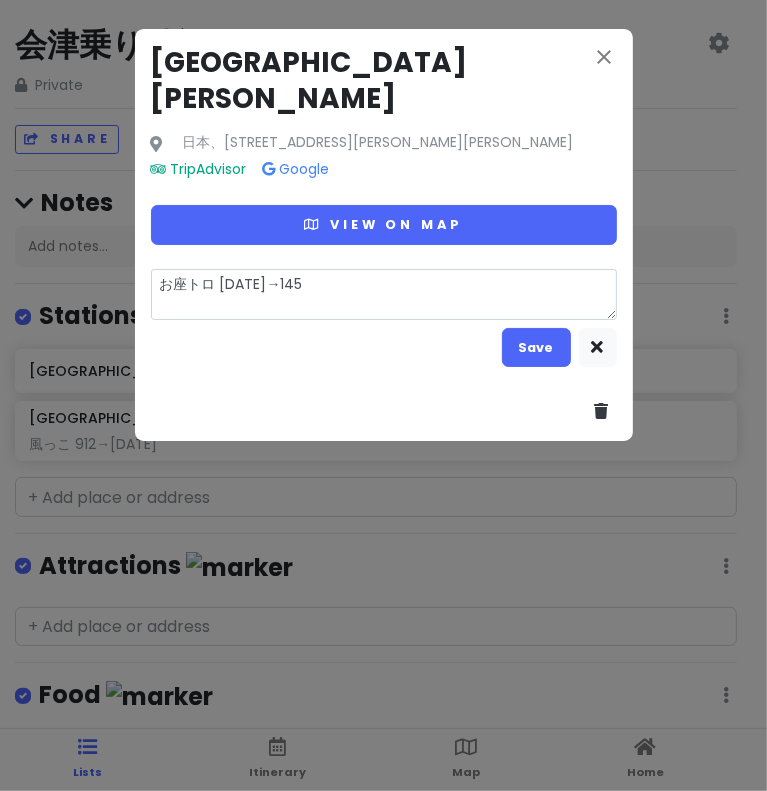 type on "x" 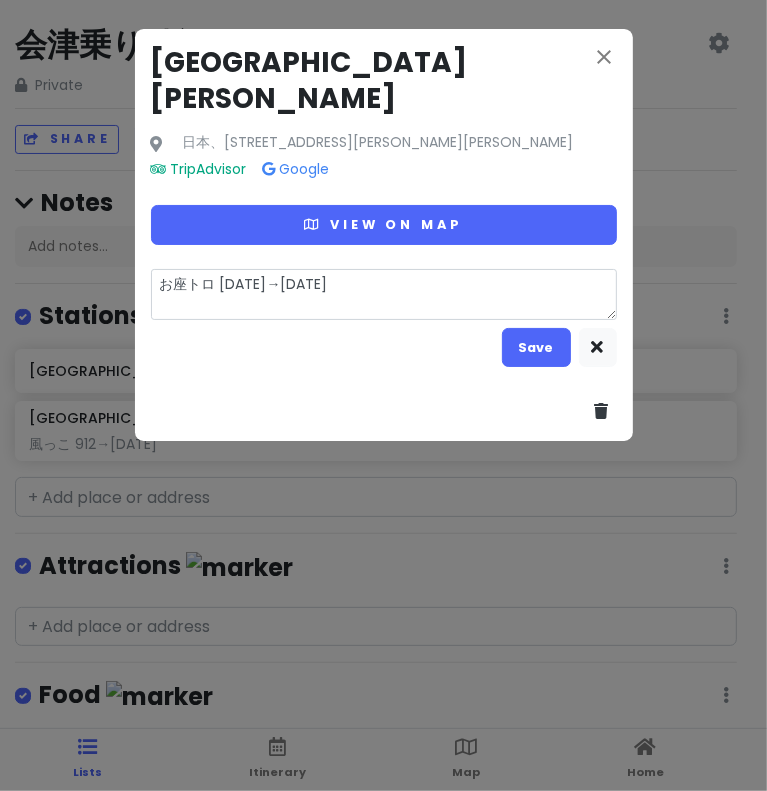 type on "x" 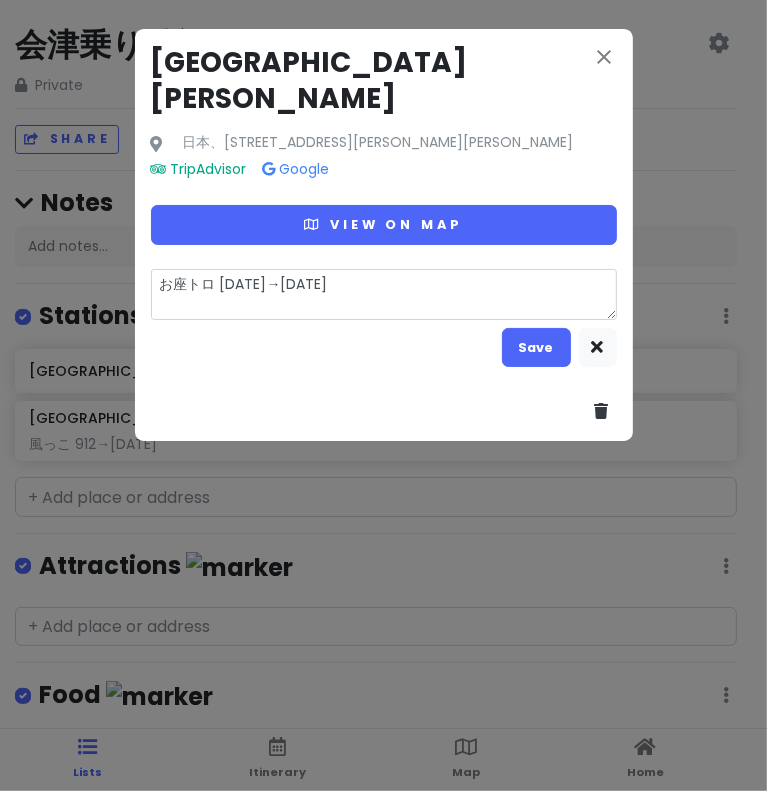 type on "お座トロ [DATE]→あ[DATE]" 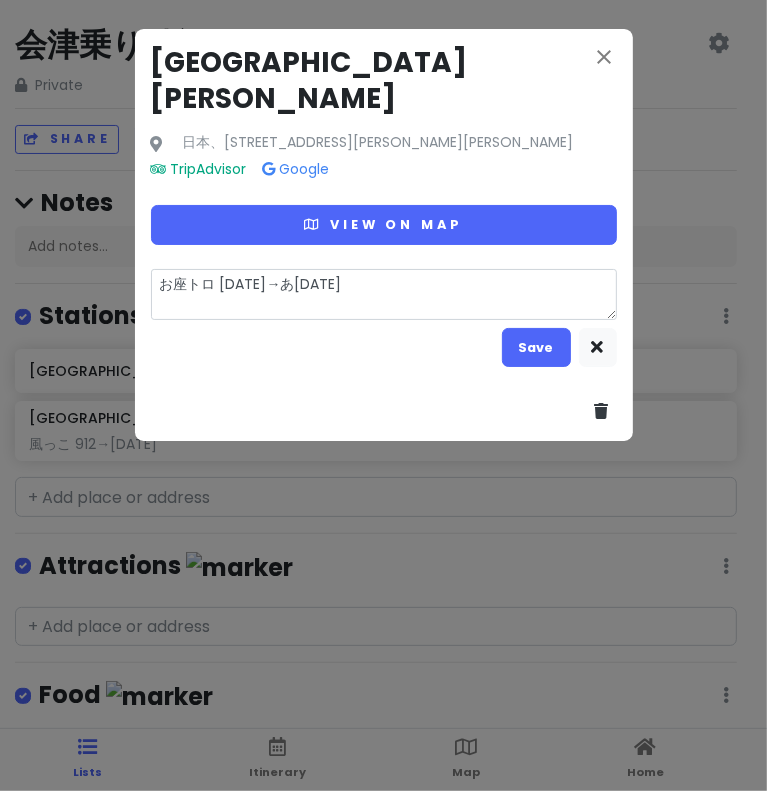 type on "x" 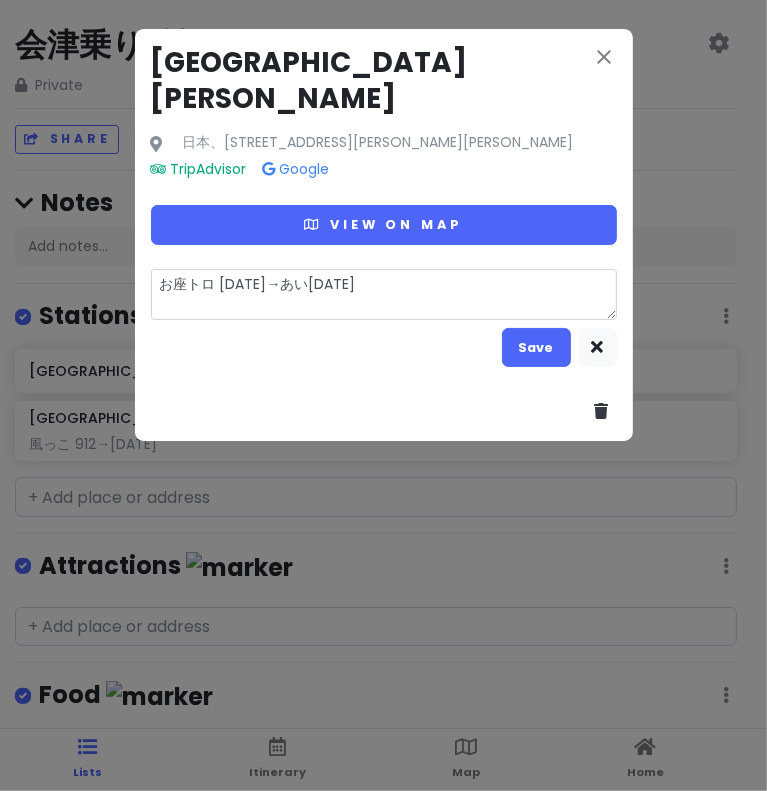 type on "x" 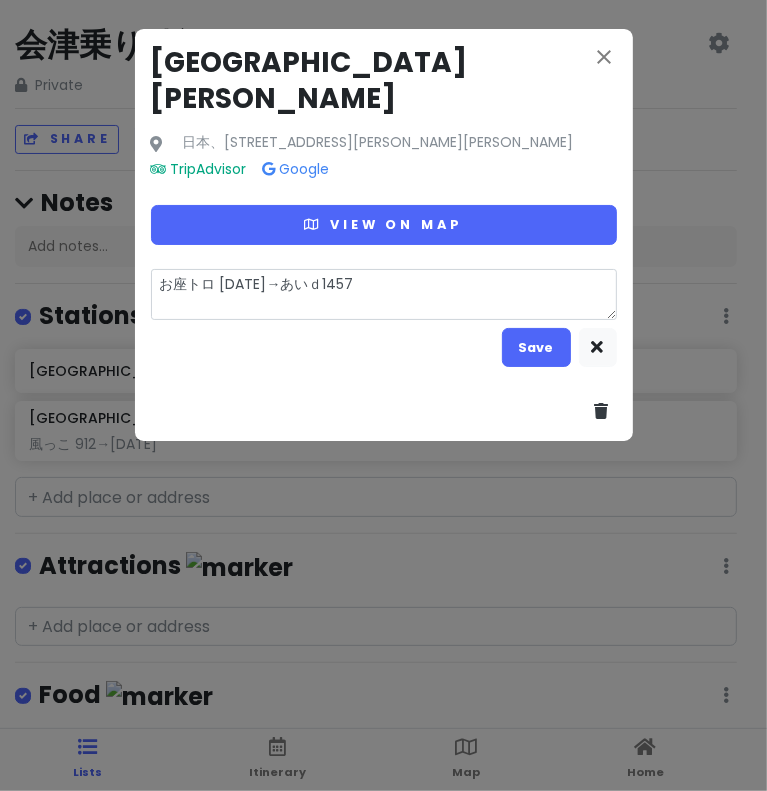 type on "x" 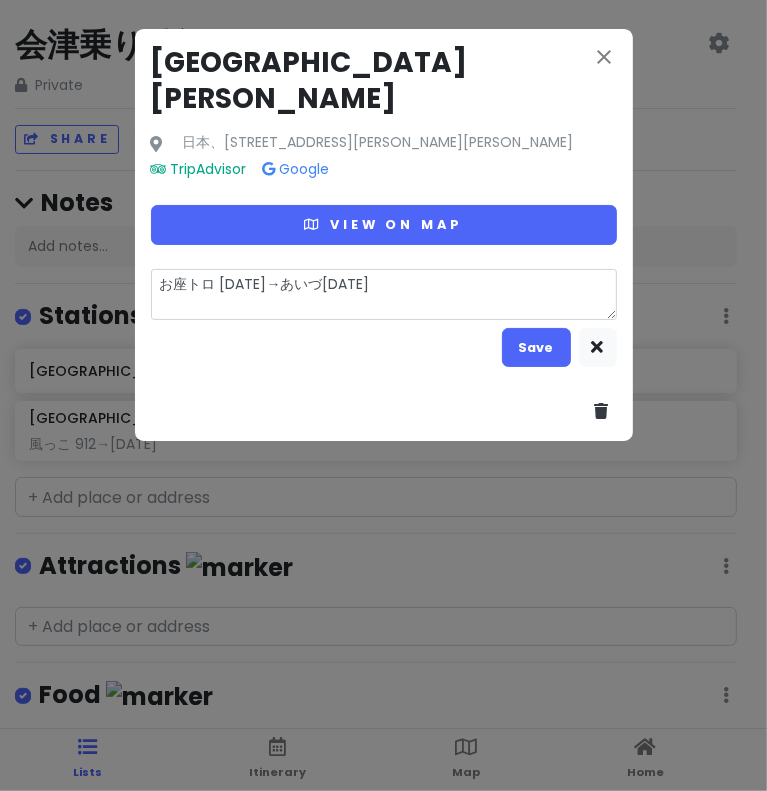 type on "x" 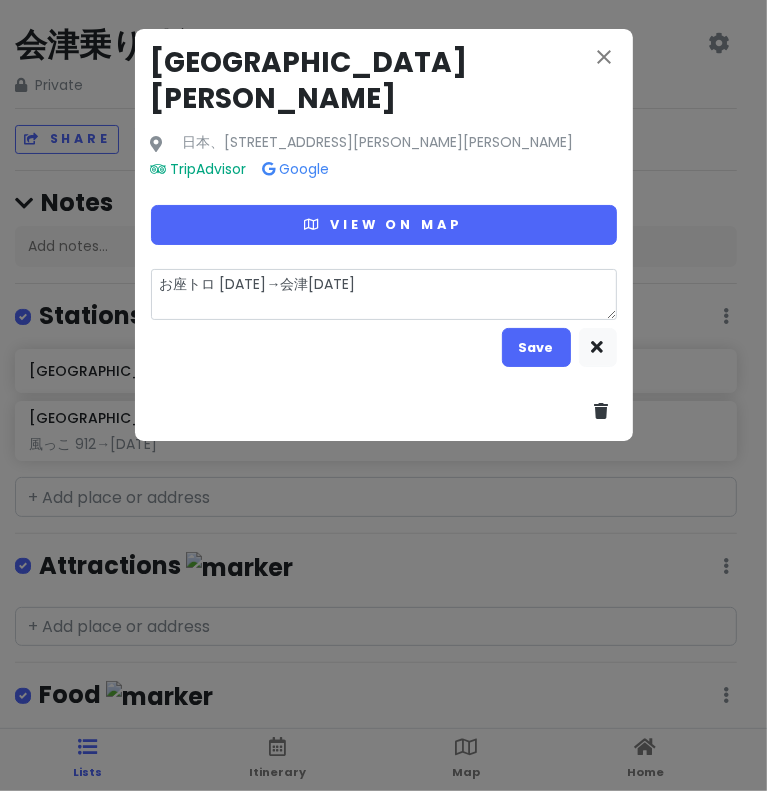 type on "x" 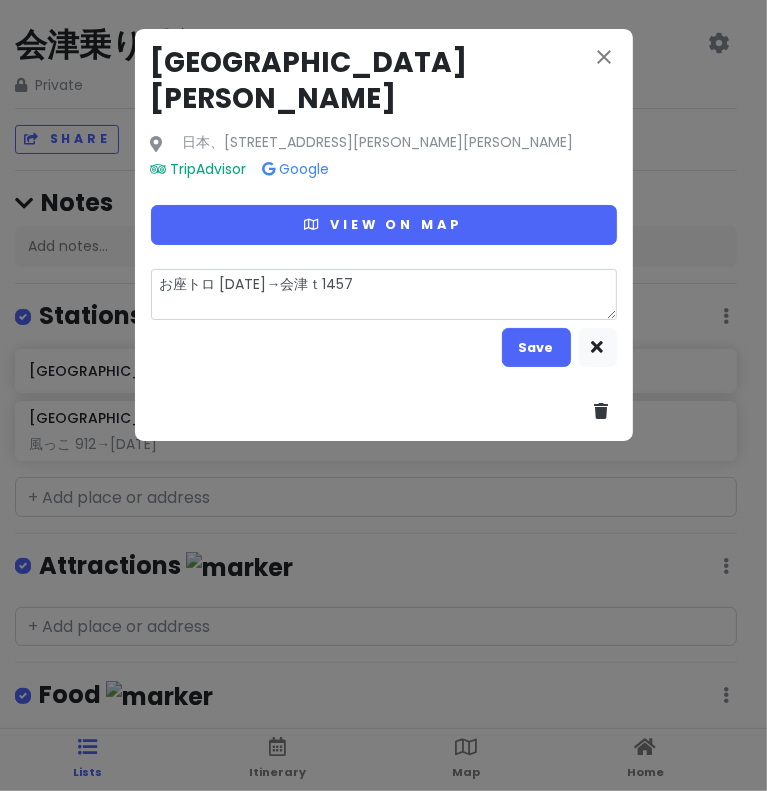 type on "x" 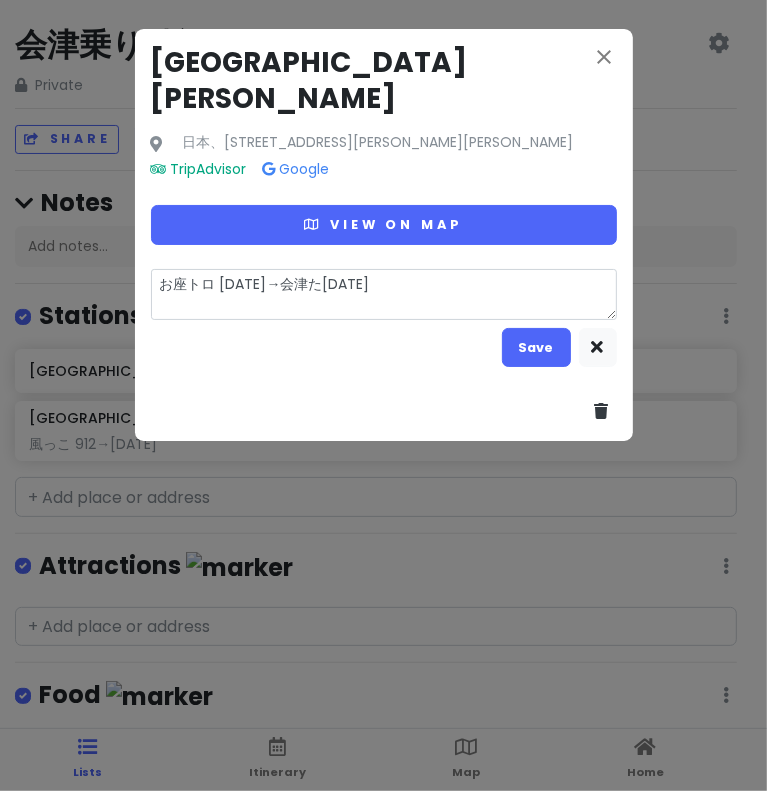 type on "x" 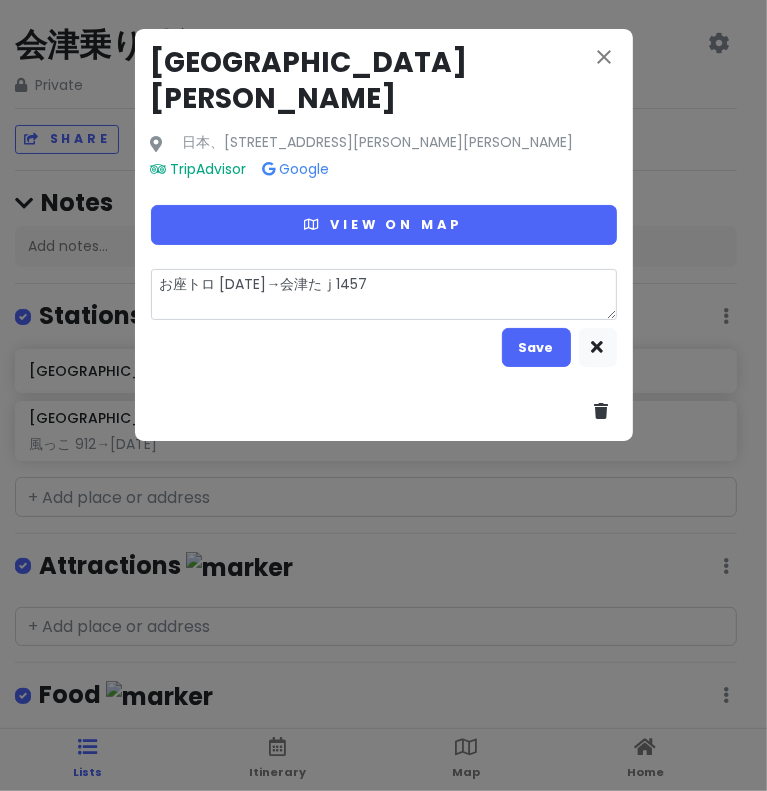 type on "x" 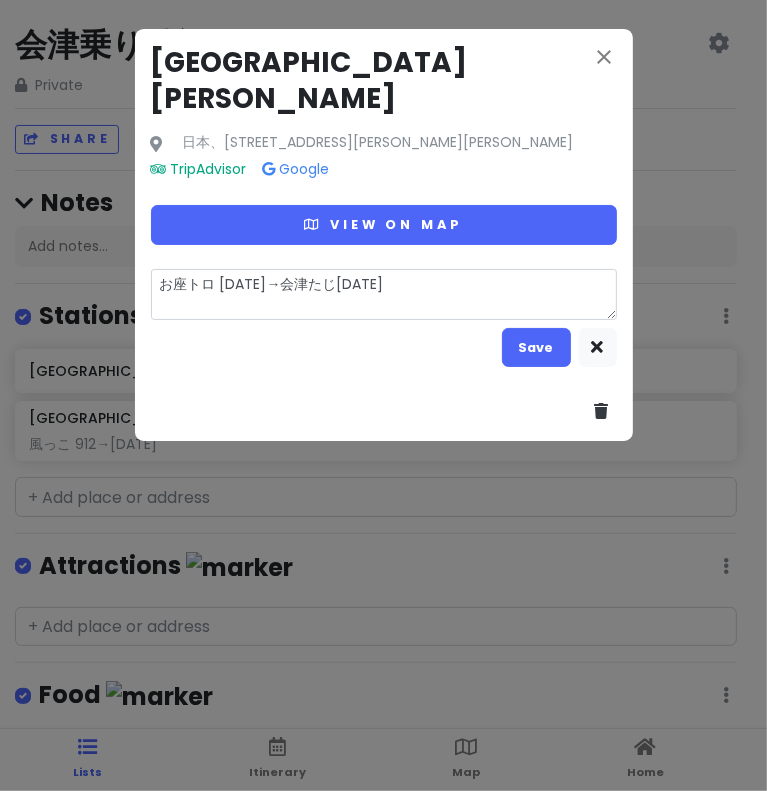 type on "x" 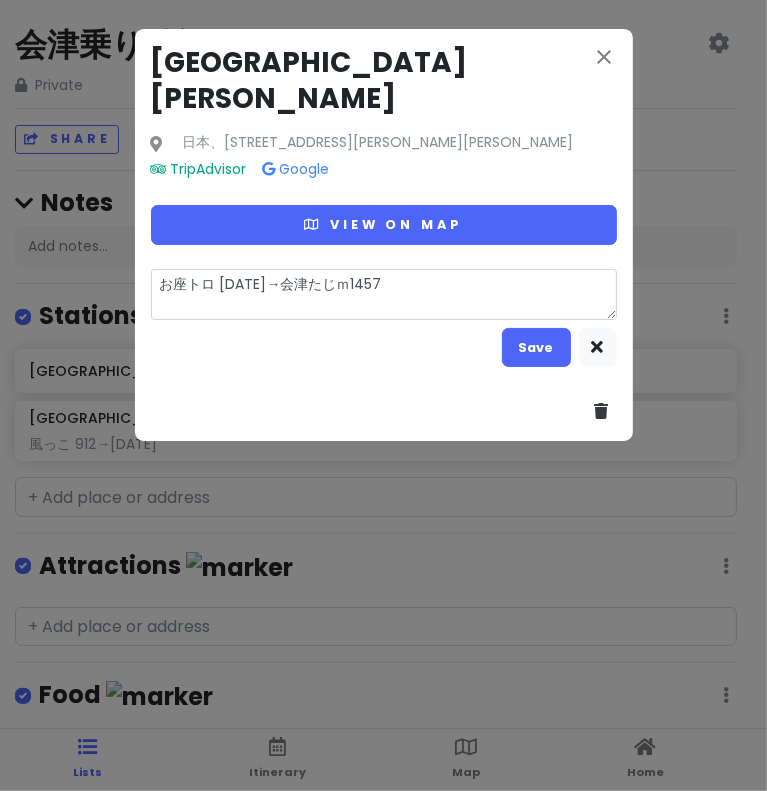 type on "x" 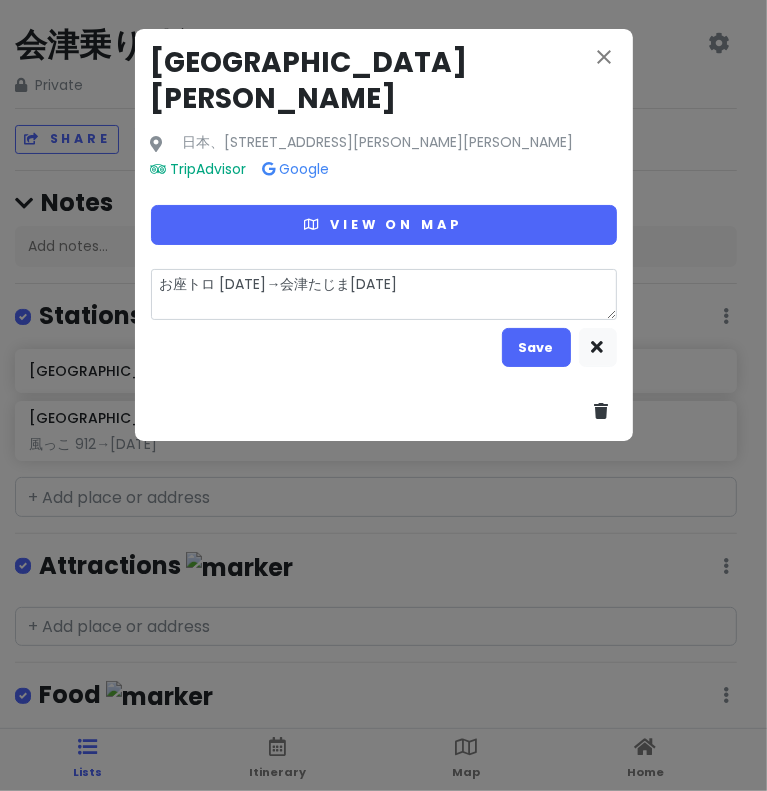 type on "x" 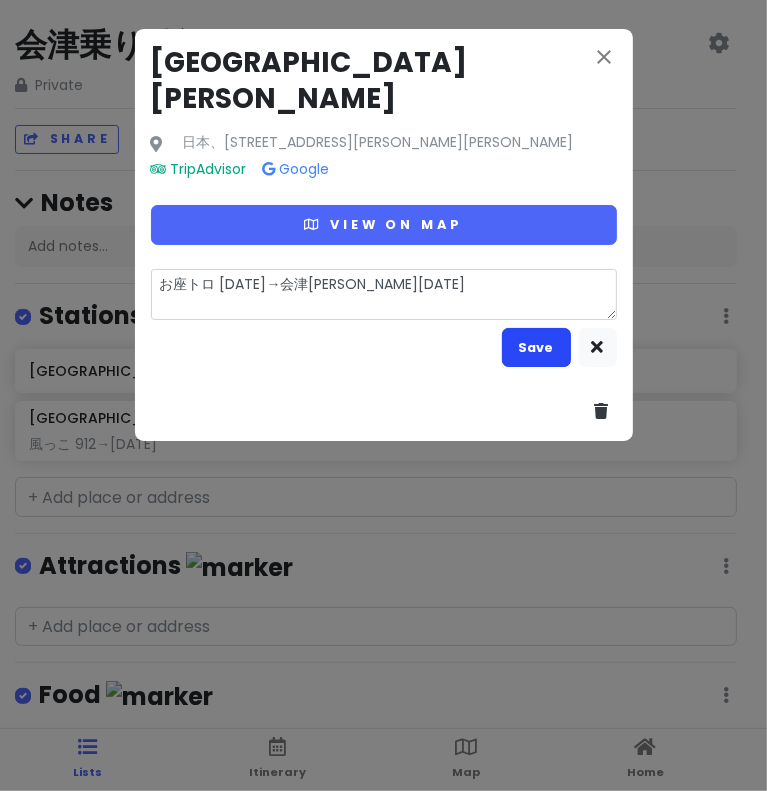 type on "お座トロ [DATE]→会津[PERSON_NAME][DATE]" 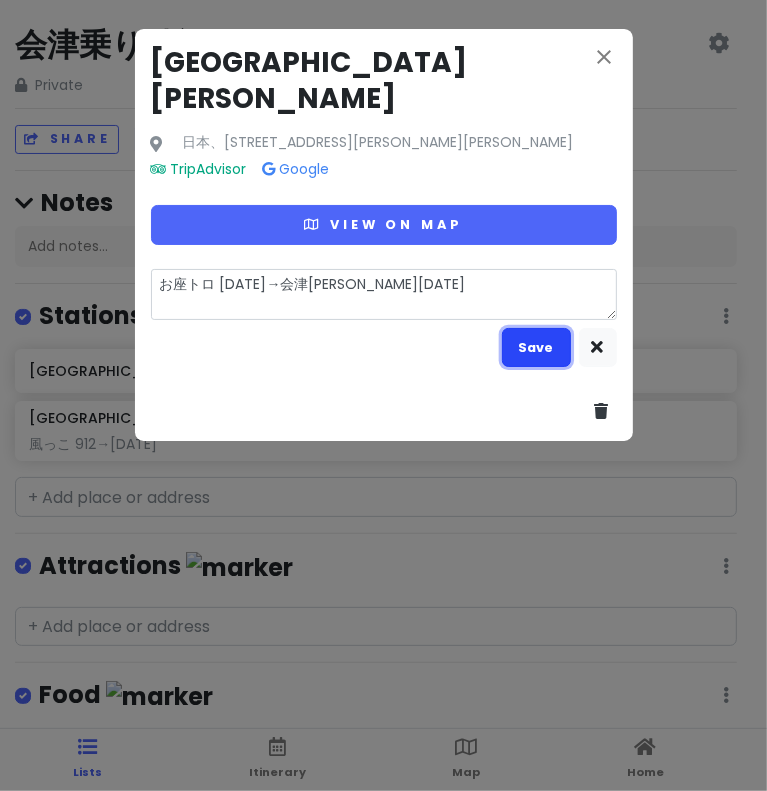 click on "Save" at bounding box center [536, 347] 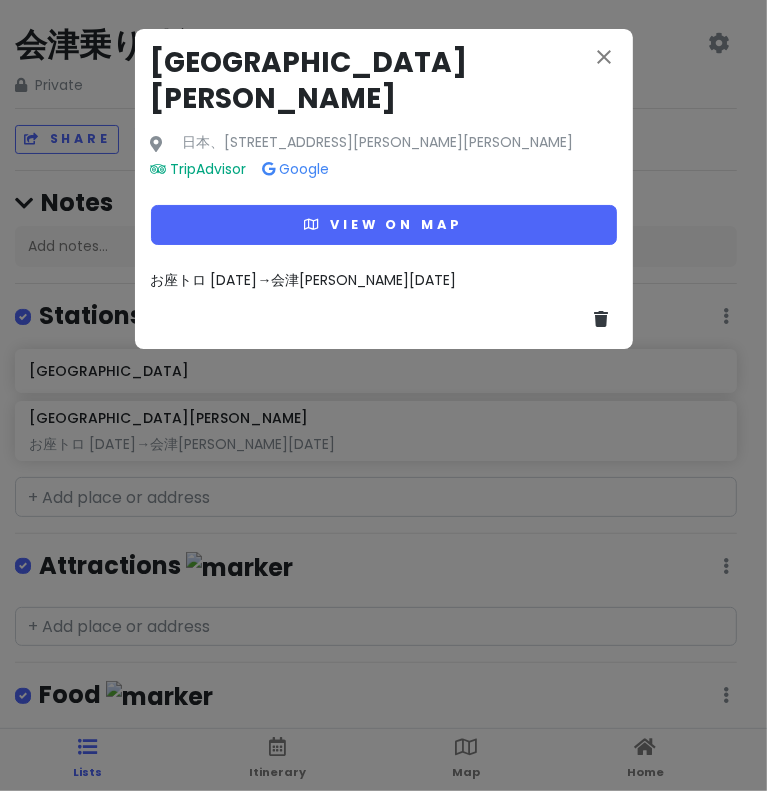 click on "close [GEOGRAPHIC_DATA][PERSON_NAME] 日本、[STREET_ADDRESS][PERSON_NAME][PERSON_NAME]  TripAdvisor  Google View on map お座トロ [DATE]→[GEOGRAPHIC_DATA][PERSON_NAME][DATE]" at bounding box center (383, 395) 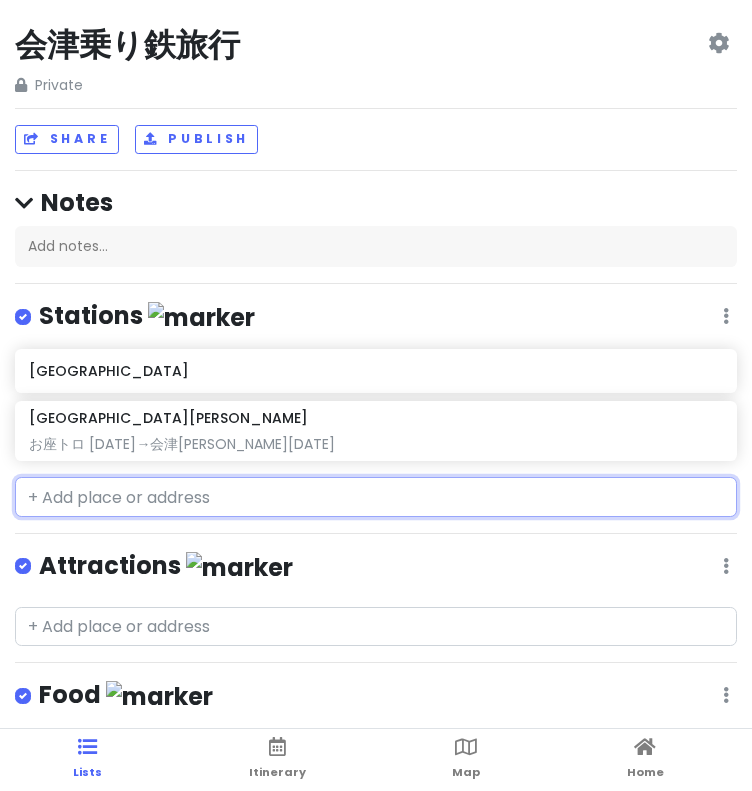 click at bounding box center [376, 497] 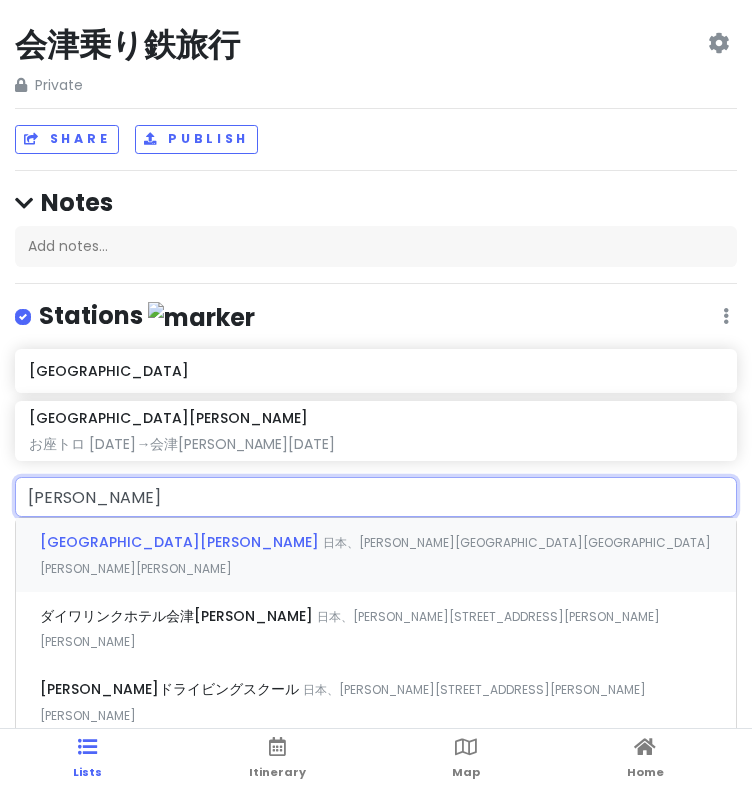type on "[GEOGRAPHIC_DATA][PERSON_NAME]" 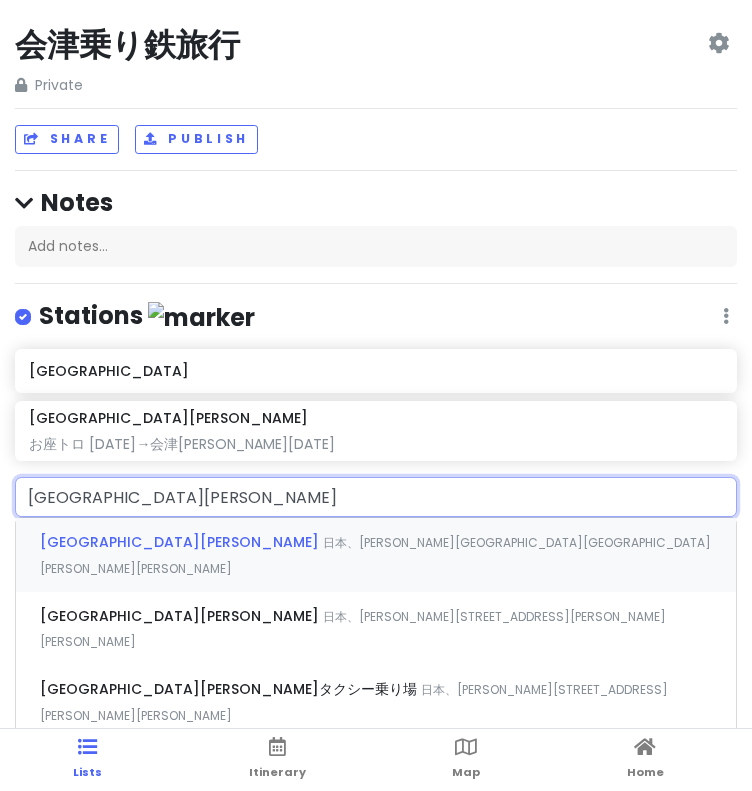 click on "[GEOGRAPHIC_DATA][PERSON_NAME]   日本、[PERSON_NAME][STREET_ADDRESS][PERSON_NAME][PERSON_NAME]" at bounding box center [376, 555] 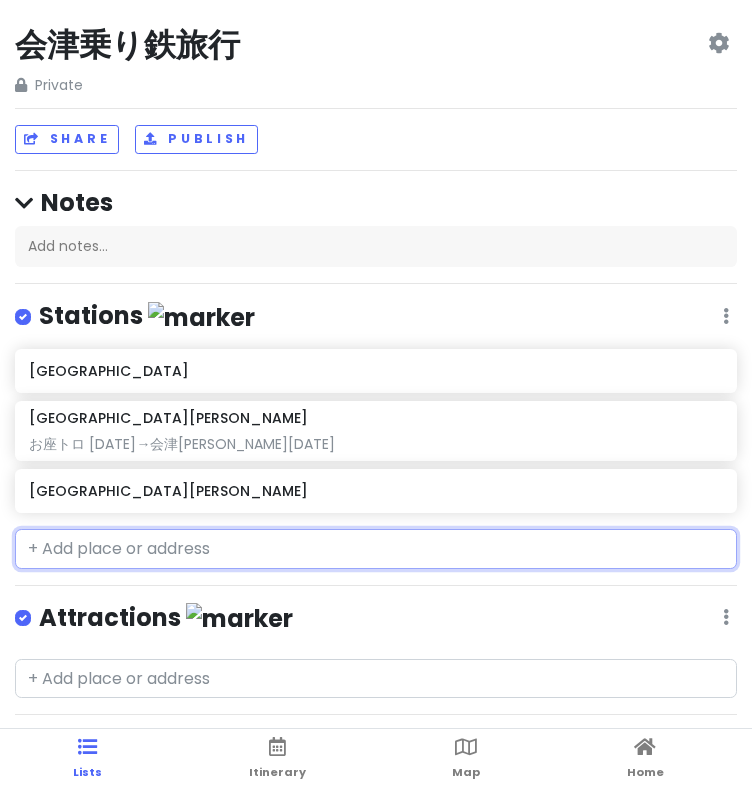 click on "[GEOGRAPHIC_DATA][PERSON_NAME]" at bounding box center [375, 491] 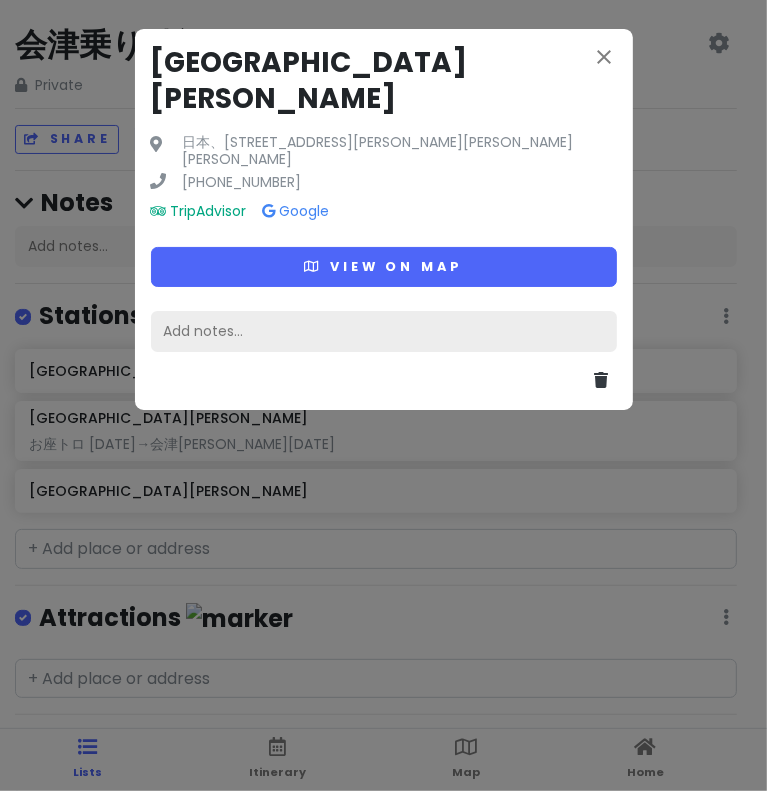 click on "Add notes..." at bounding box center [384, 332] 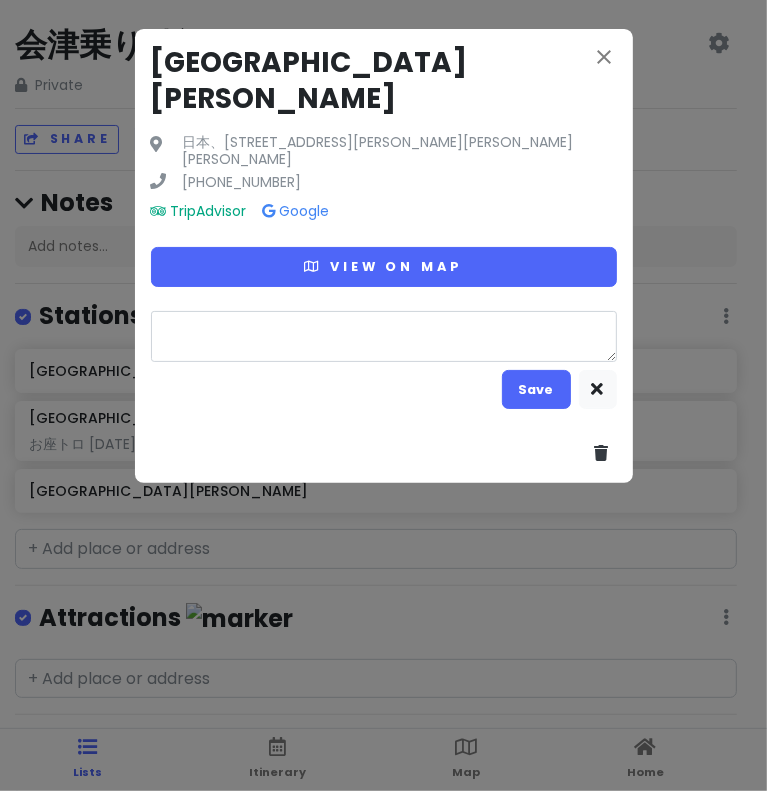 type on "x" 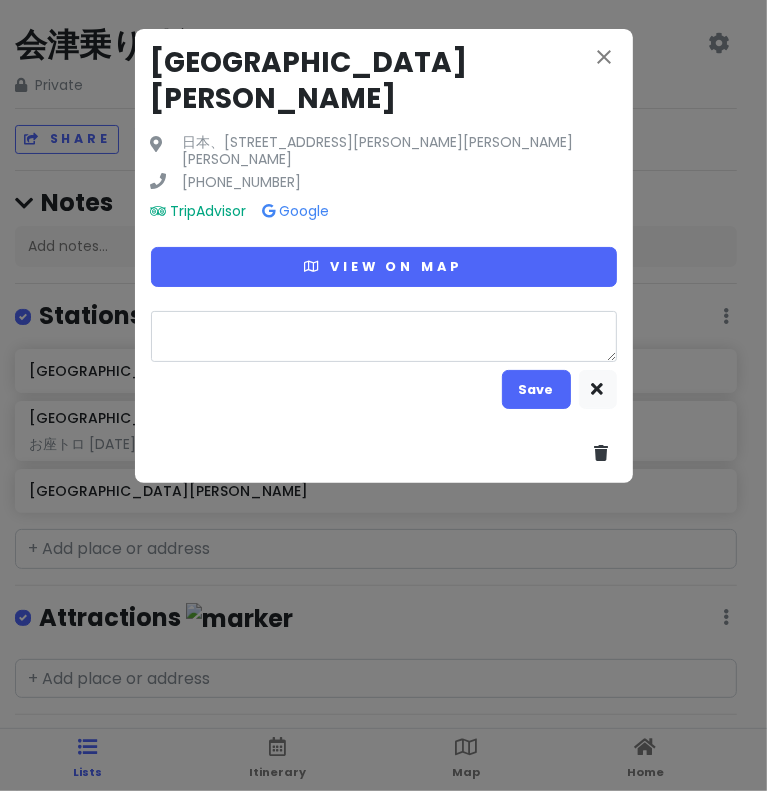 type on "ｒ" 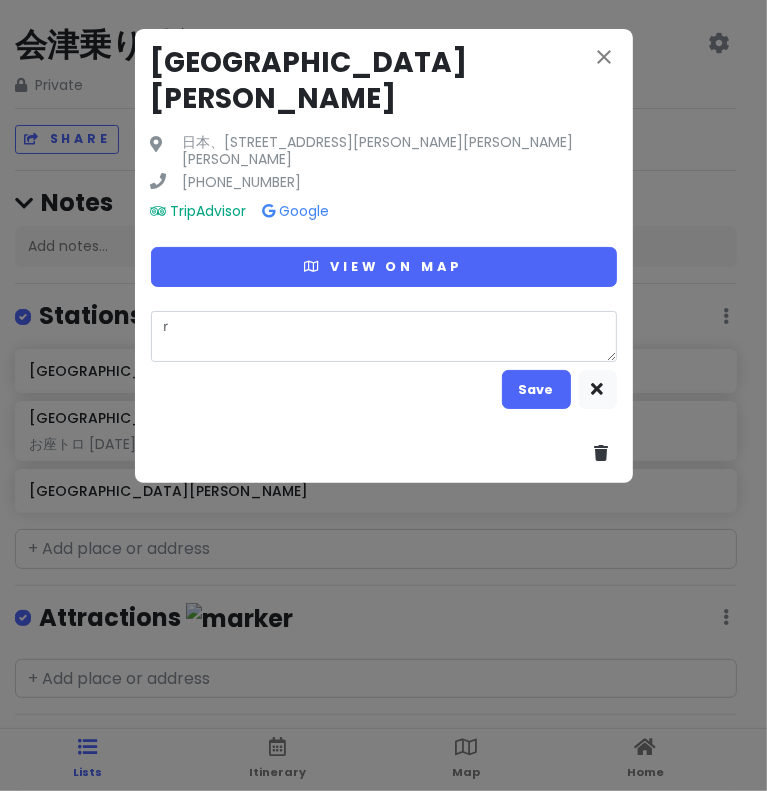 type on "x" 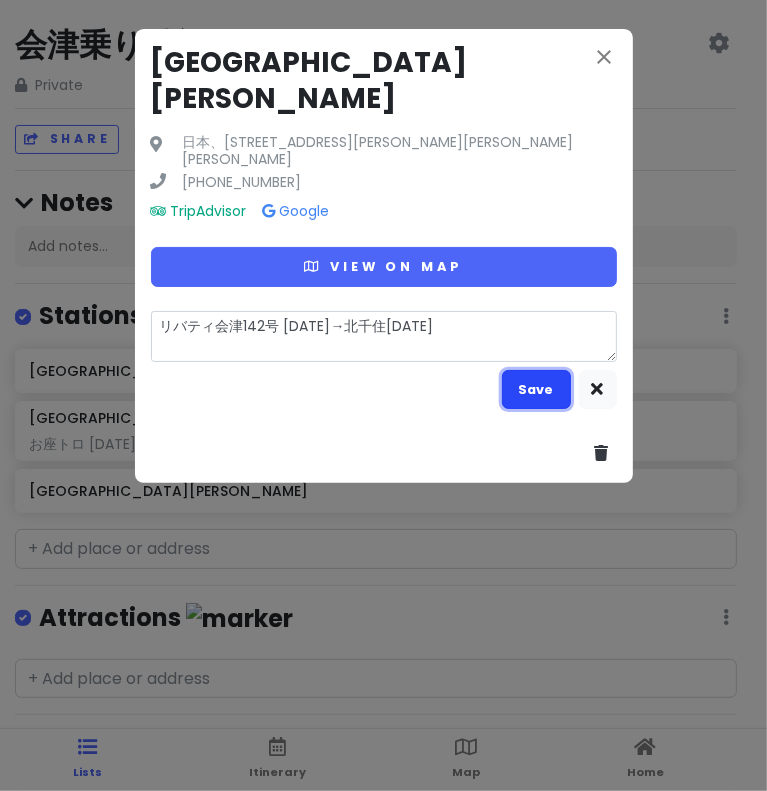 click on "Save" at bounding box center [536, 389] 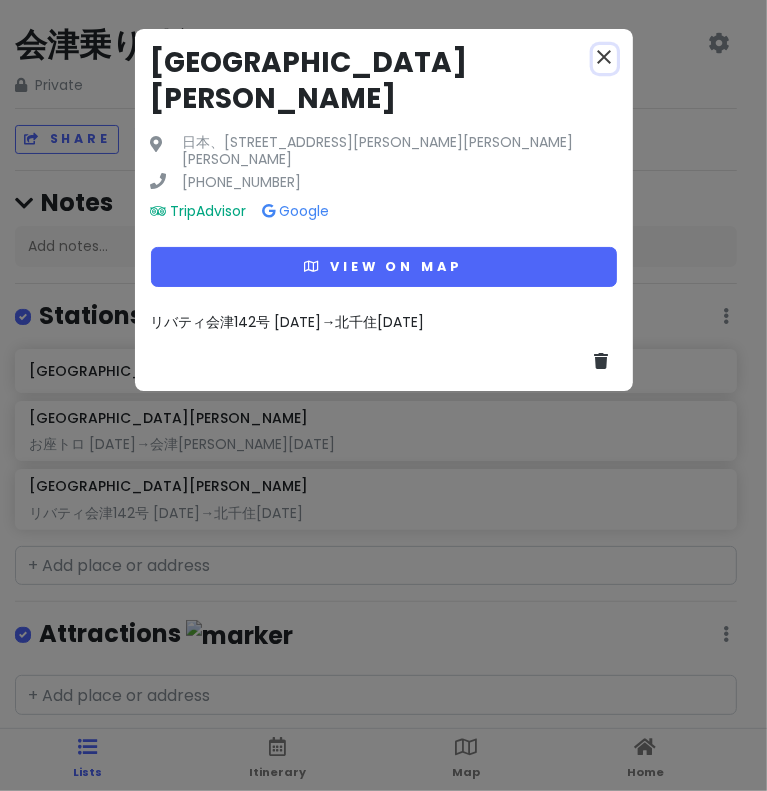 click on "close" at bounding box center (605, 57) 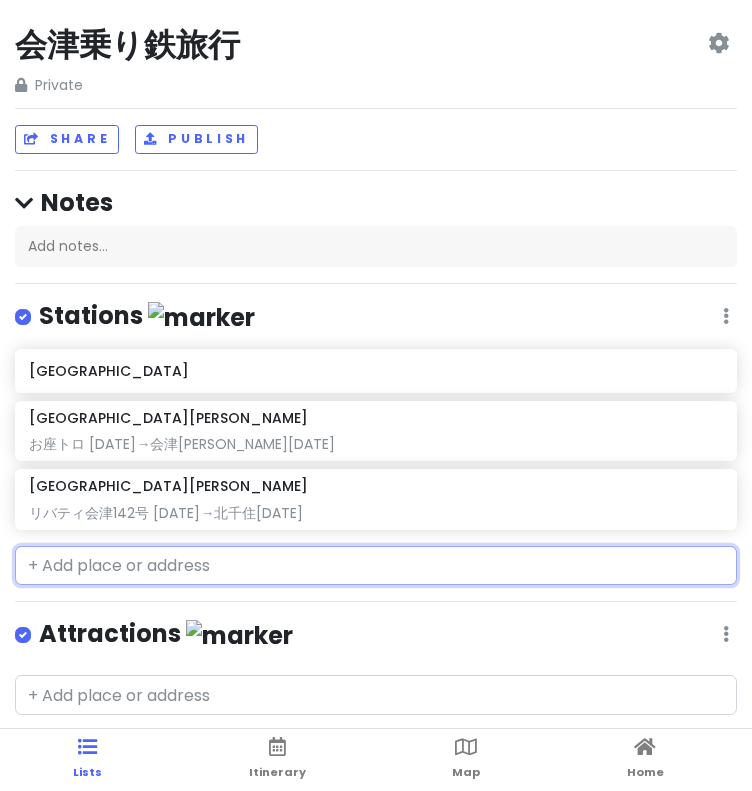click on "[GEOGRAPHIC_DATA][PERSON_NAME] お座トロ [DATE]→会津[PERSON_NAME][DATE]" 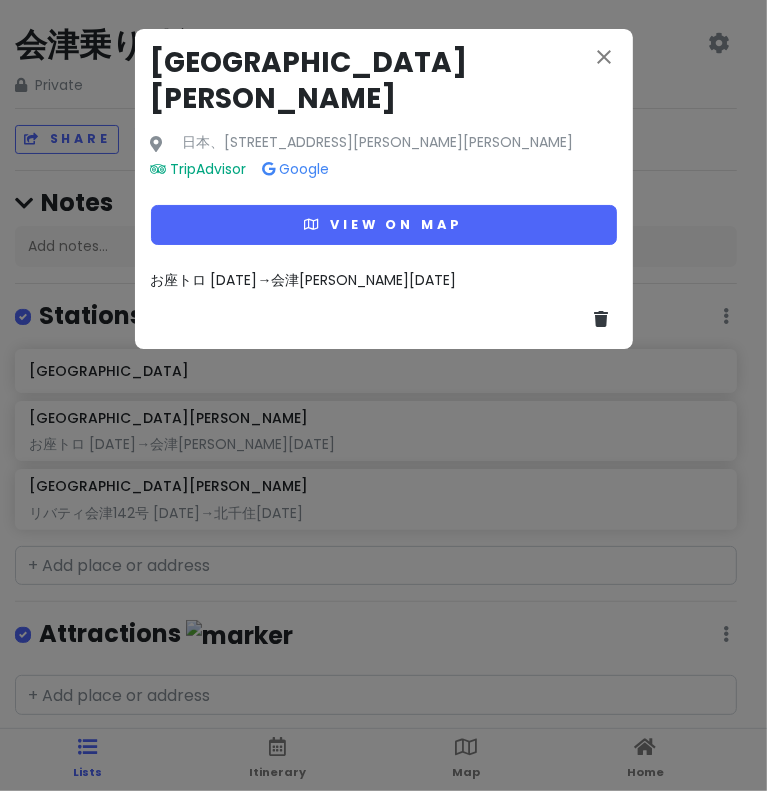 click 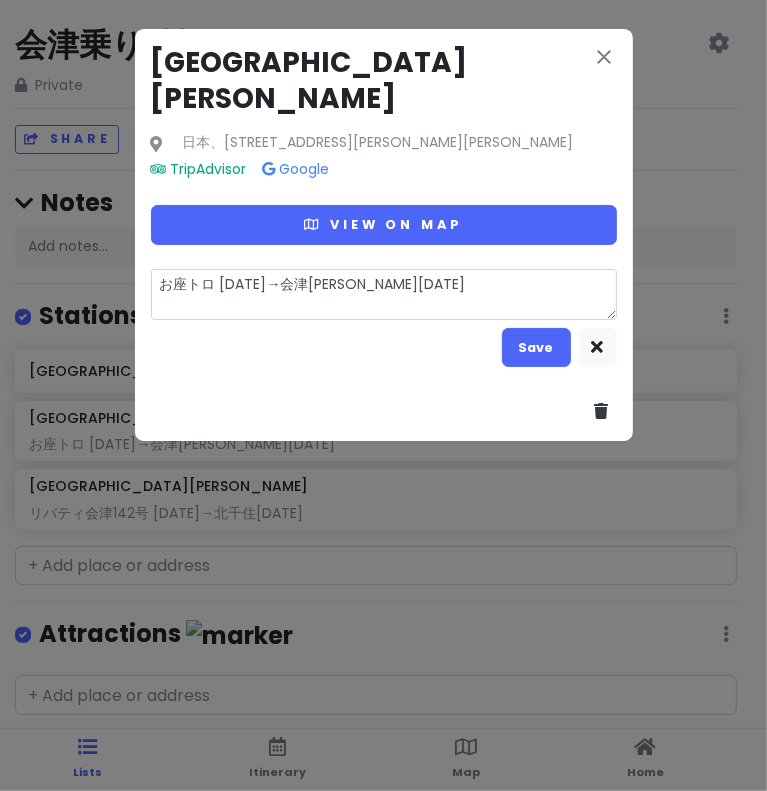 click on "お座トロ [DATE]→会津[PERSON_NAME][DATE]" at bounding box center (384, 295) 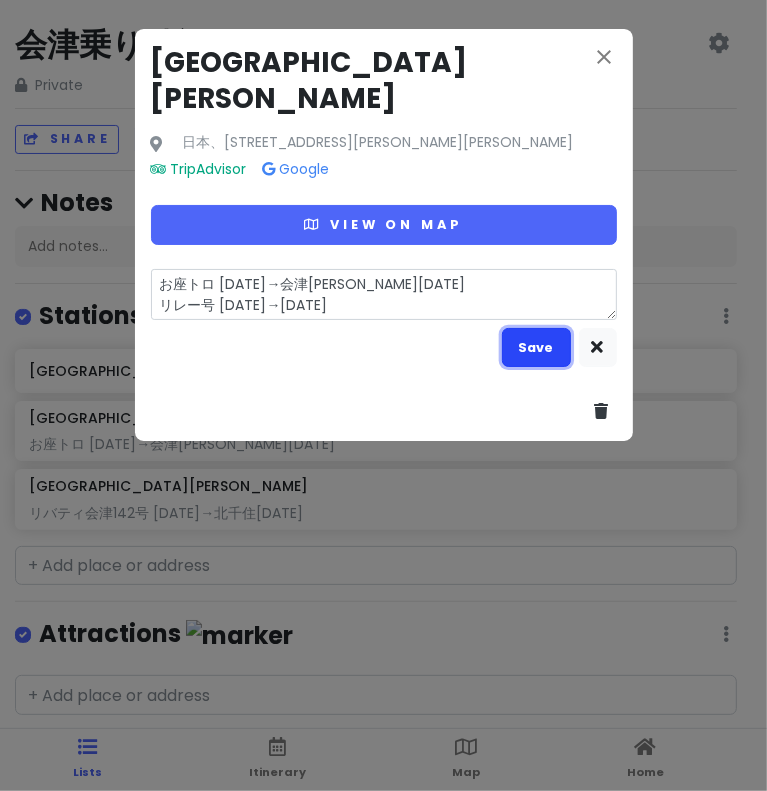 click on "Save" at bounding box center [536, 347] 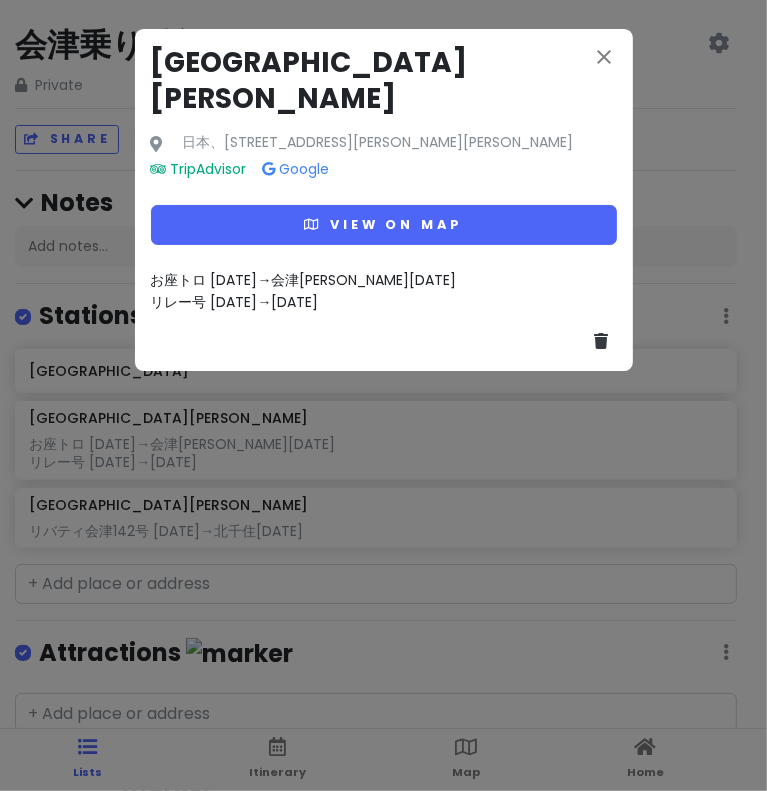 click on "close [GEOGRAPHIC_DATA][PERSON_NAME] 日本、[STREET_ADDRESS][PERSON_NAME][PERSON_NAME]  TripAdvisor  Google View on map お座トロ [DATE]→[STREET_ADDRESS][PERSON_NAME][DATE] [DATE]→[DATE]" at bounding box center [383, 395] 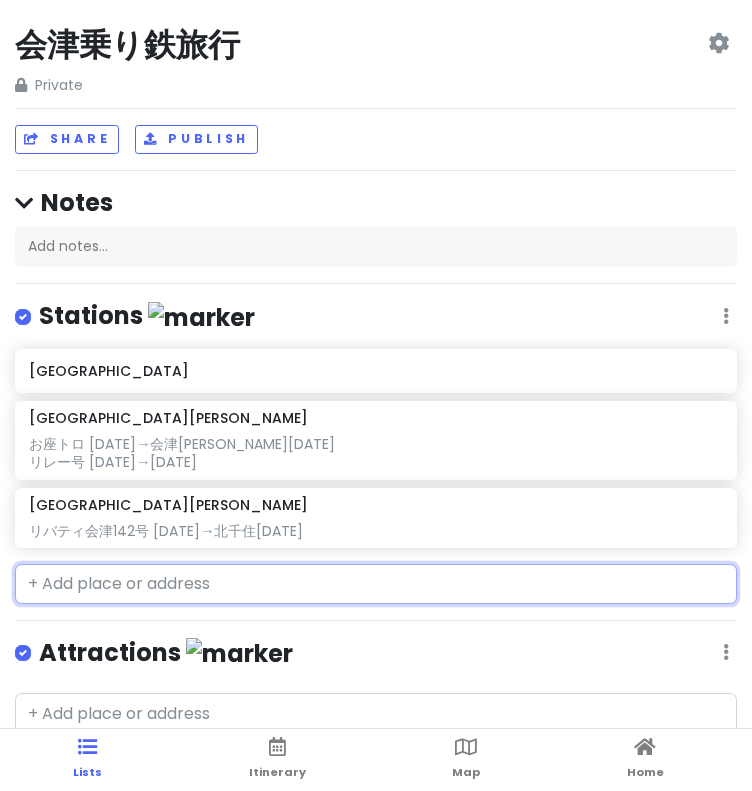 click on "[GEOGRAPHIC_DATA][PERSON_NAME] リバティ会津142号 [DATE]→北千住[DATE]" 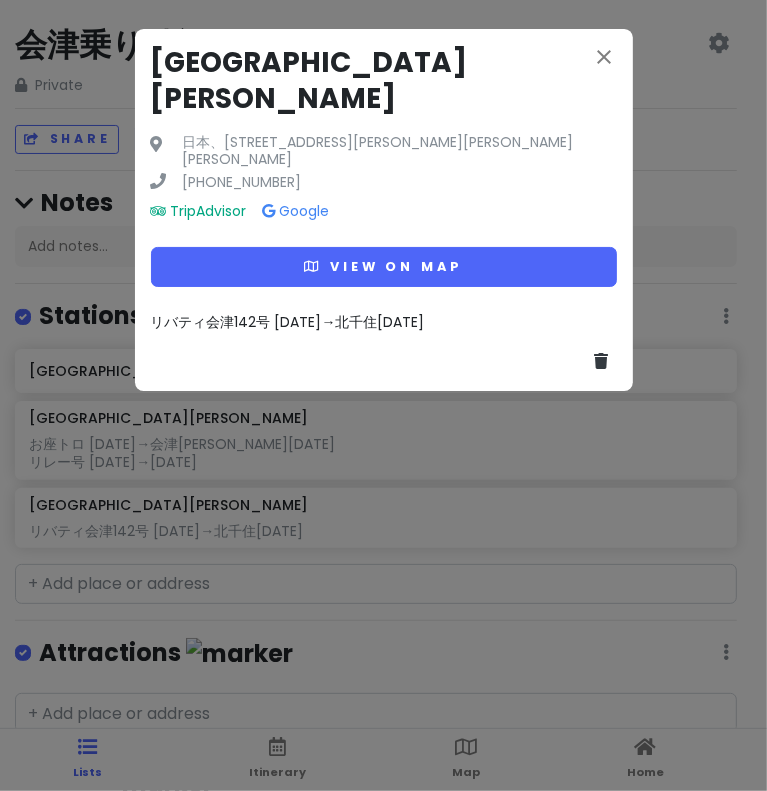click on "リバティ会津142号 [DATE]→北千住[DATE]" at bounding box center (288, 322) 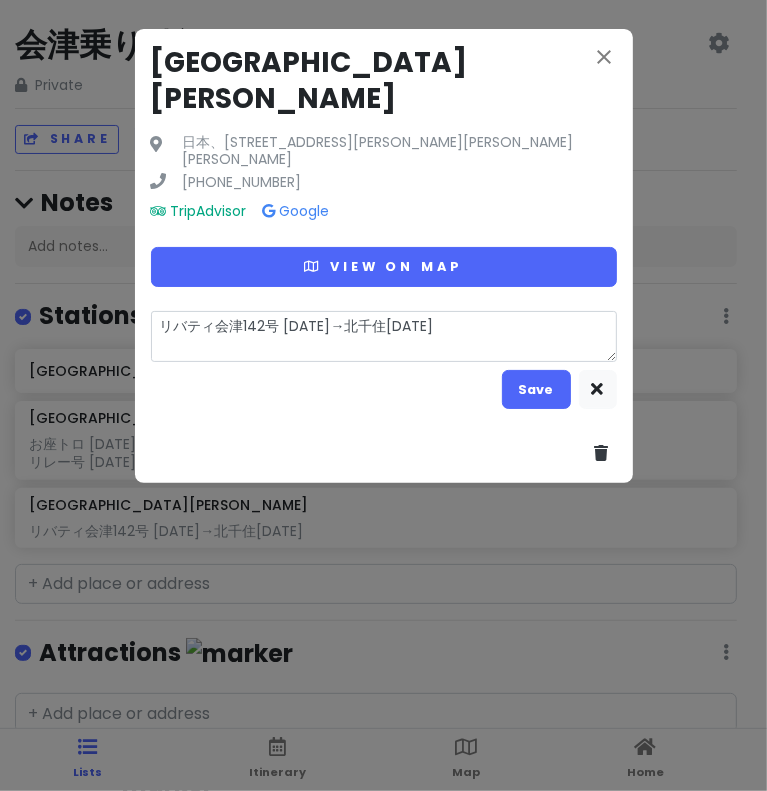 click on "リバティ会津142号 [DATE]→北千住[DATE]" at bounding box center (384, 337) 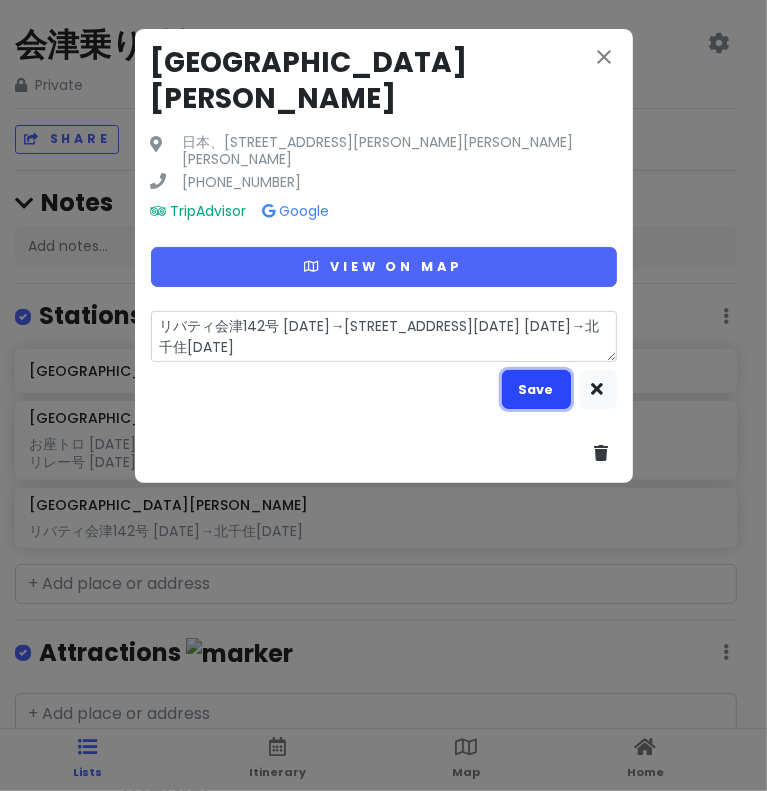 click on "Save" at bounding box center (536, 389) 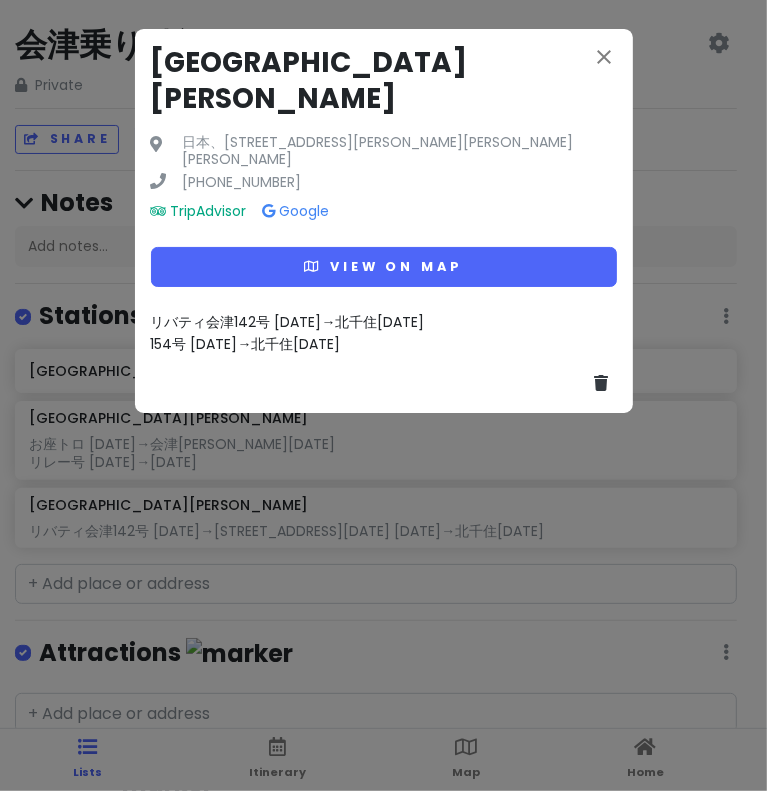 click on "close [GEOGRAPHIC_DATA][PERSON_NAME] 日本、[STREET_ADDRESS][PERSON_NAME][PERSON_NAME][PERSON_NAME] [PHONE_NUMBER]  TripAdvisor  Google View on map [STREET_ADDRESS] [DATE]→[STREET_ADDRESS][DATE] [DATE]→北千住[DATE]" at bounding box center [383, 395] 